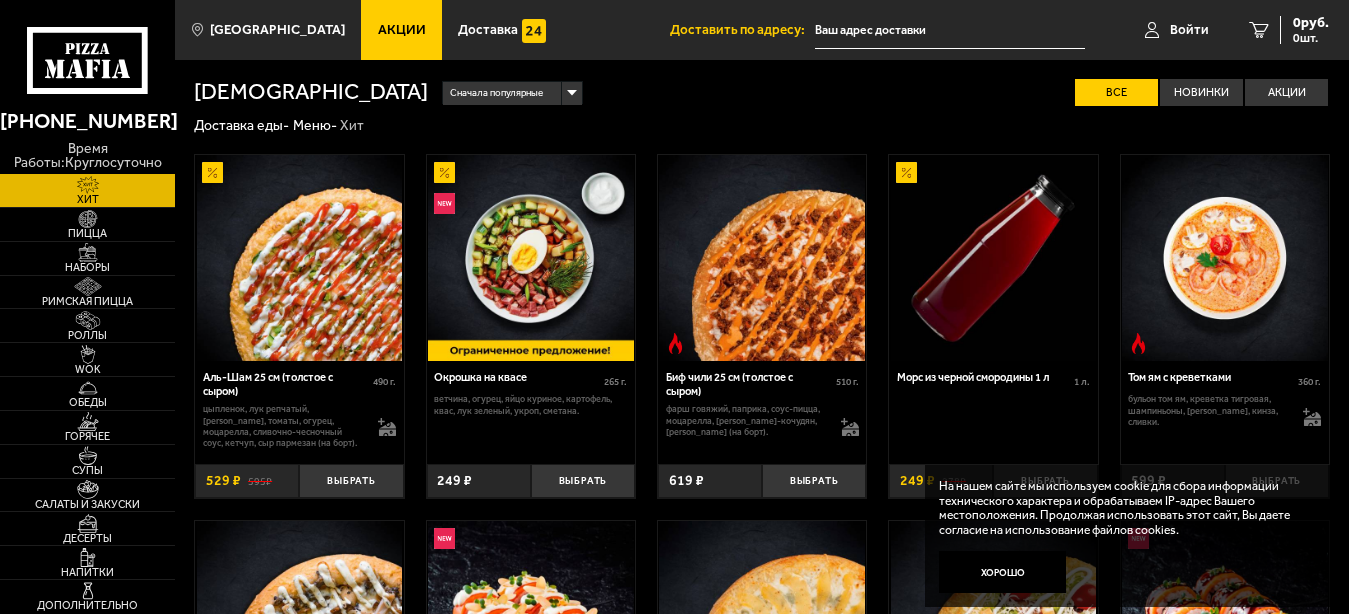 scroll, scrollTop: 0, scrollLeft: 0, axis: both 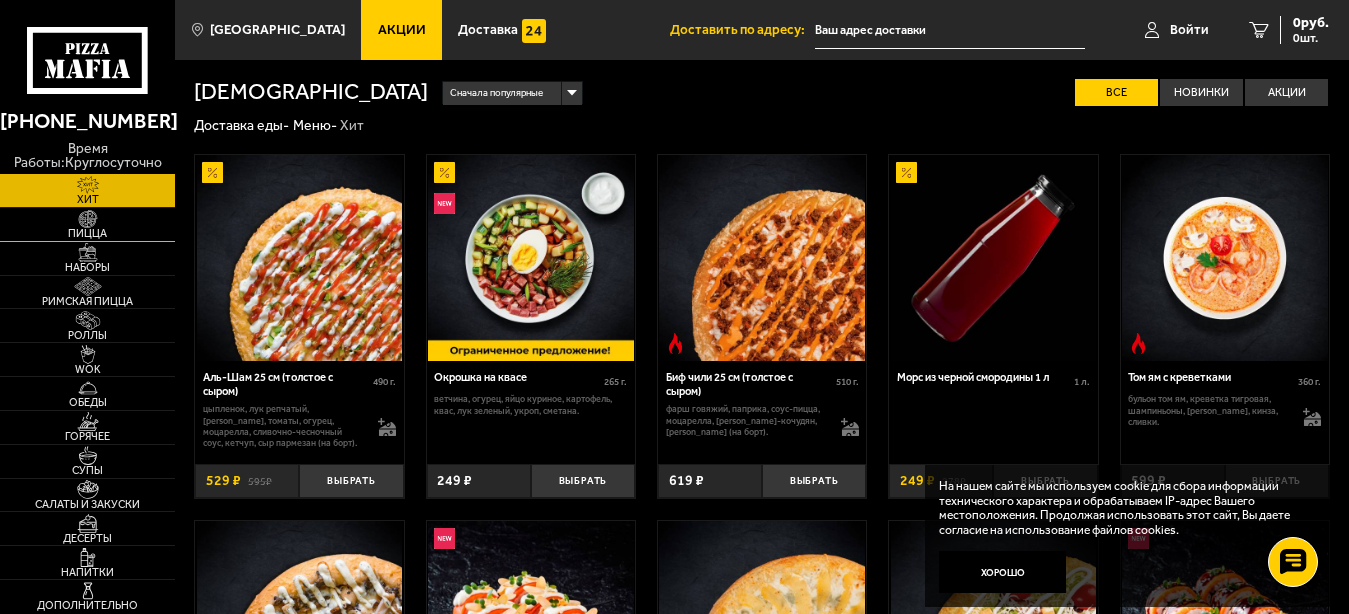 click on "Пицца" at bounding box center [87, 233] 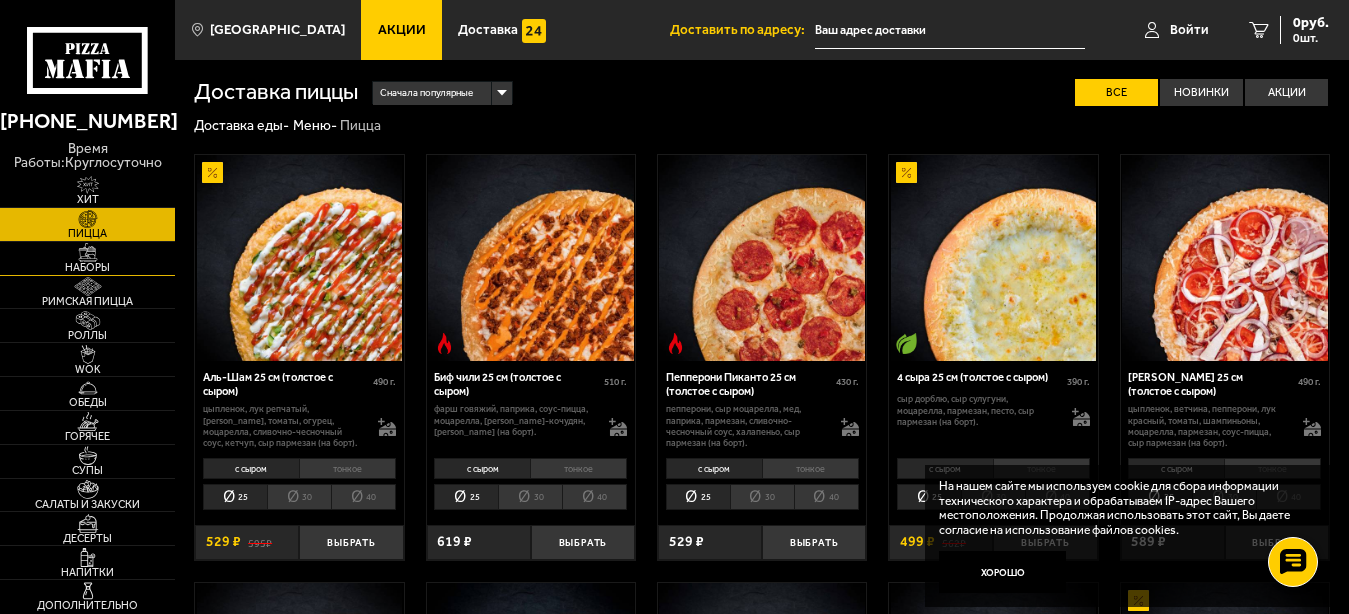 click on "Наборы" at bounding box center (87, 267) 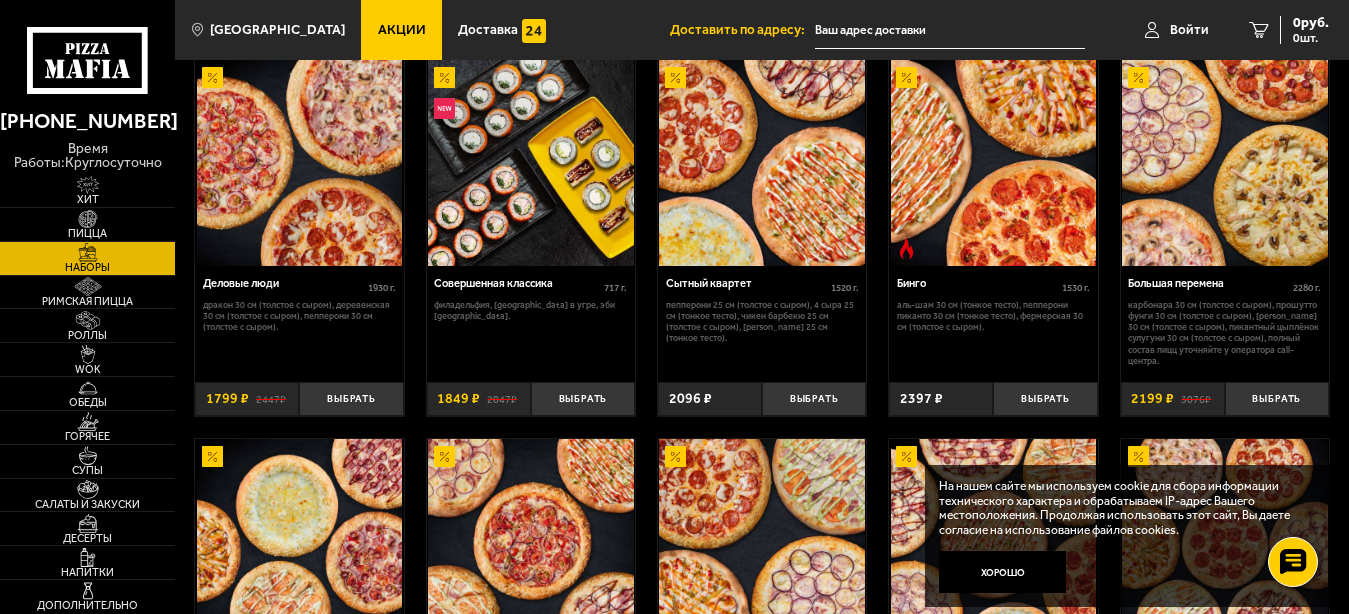 scroll, scrollTop: 1734, scrollLeft: 0, axis: vertical 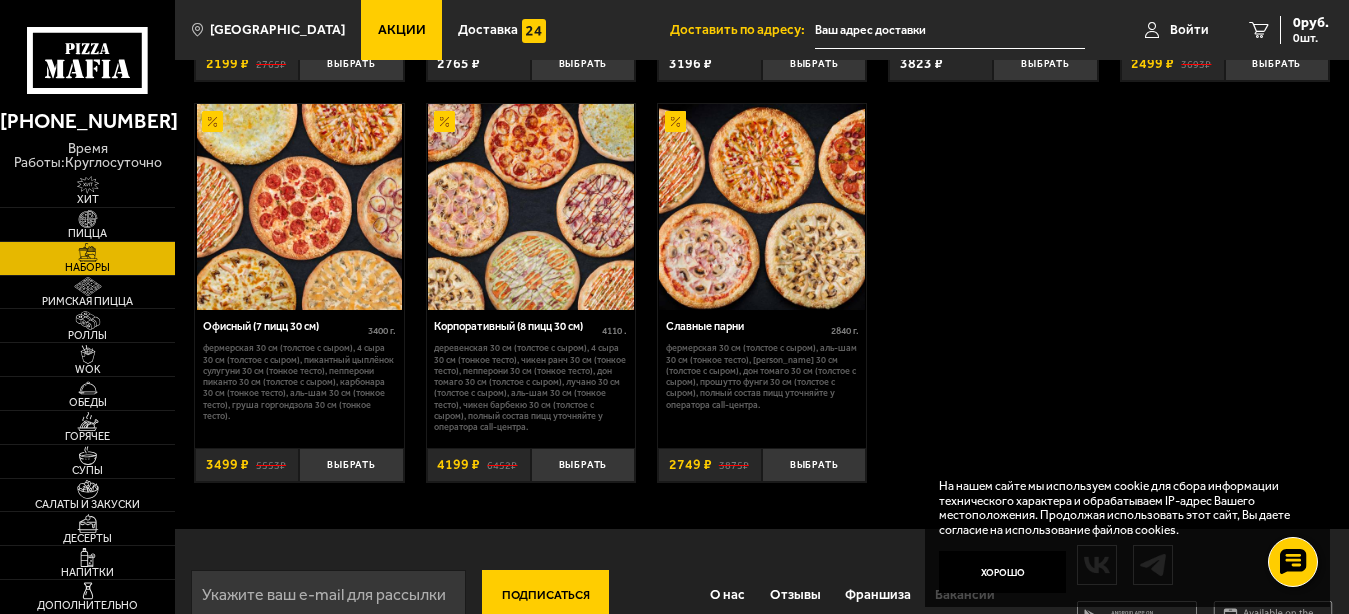 click on "Славные парни" at bounding box center (748, 326) 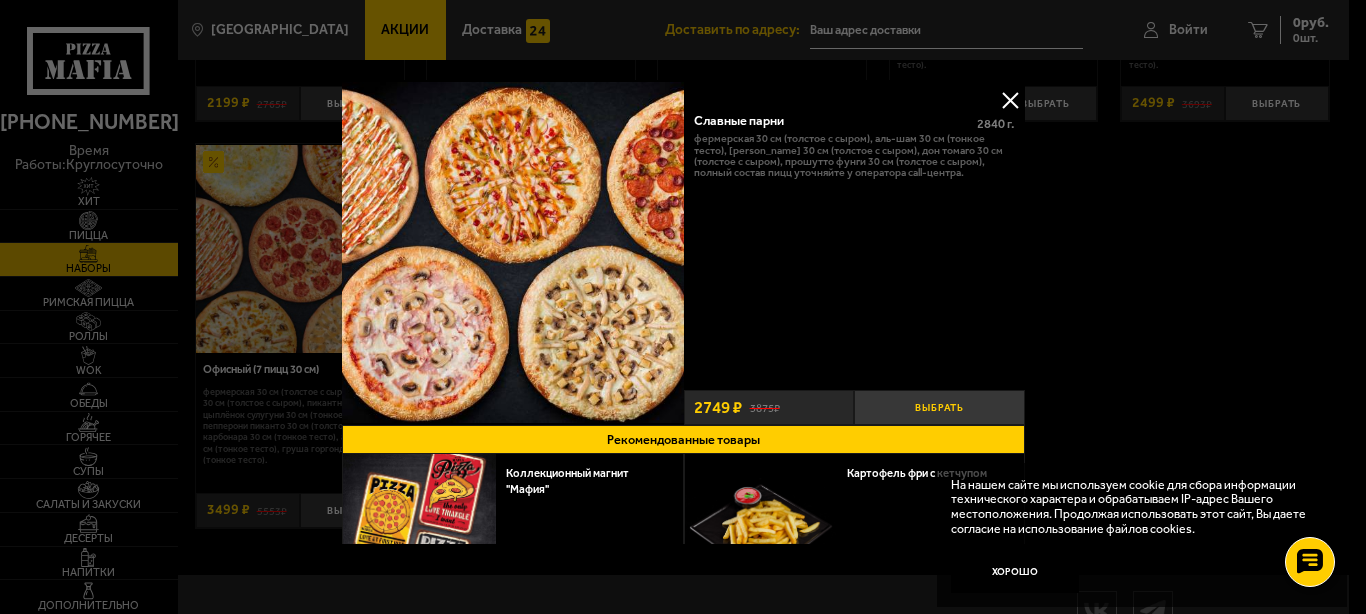 click on "Выбрать" at bounding box center (939, 407) 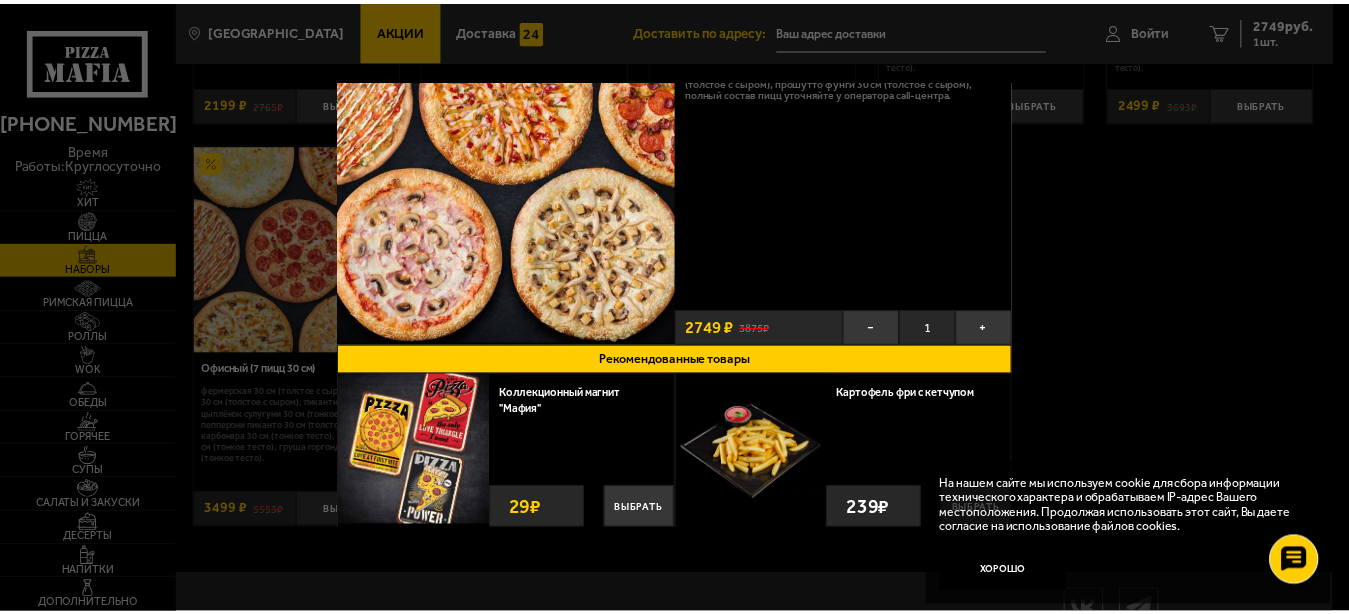 scroll, scrollTop: 0, scrollLeft: 0, axis: both 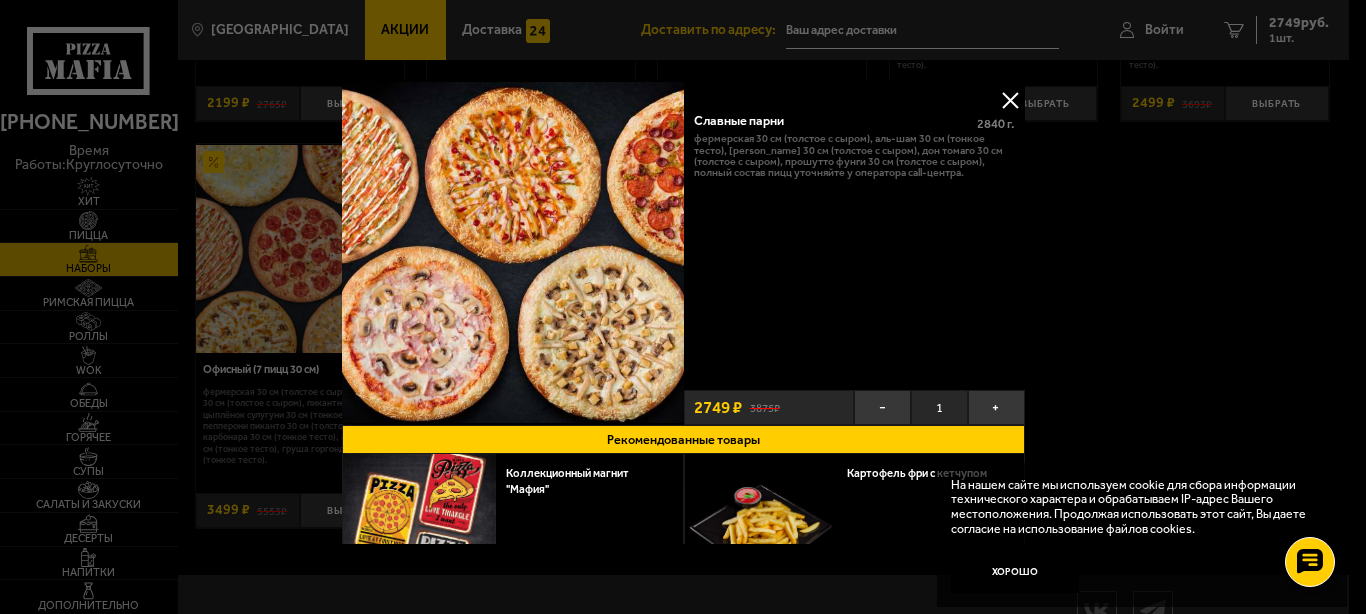 click at bounding box center (1010, 100) 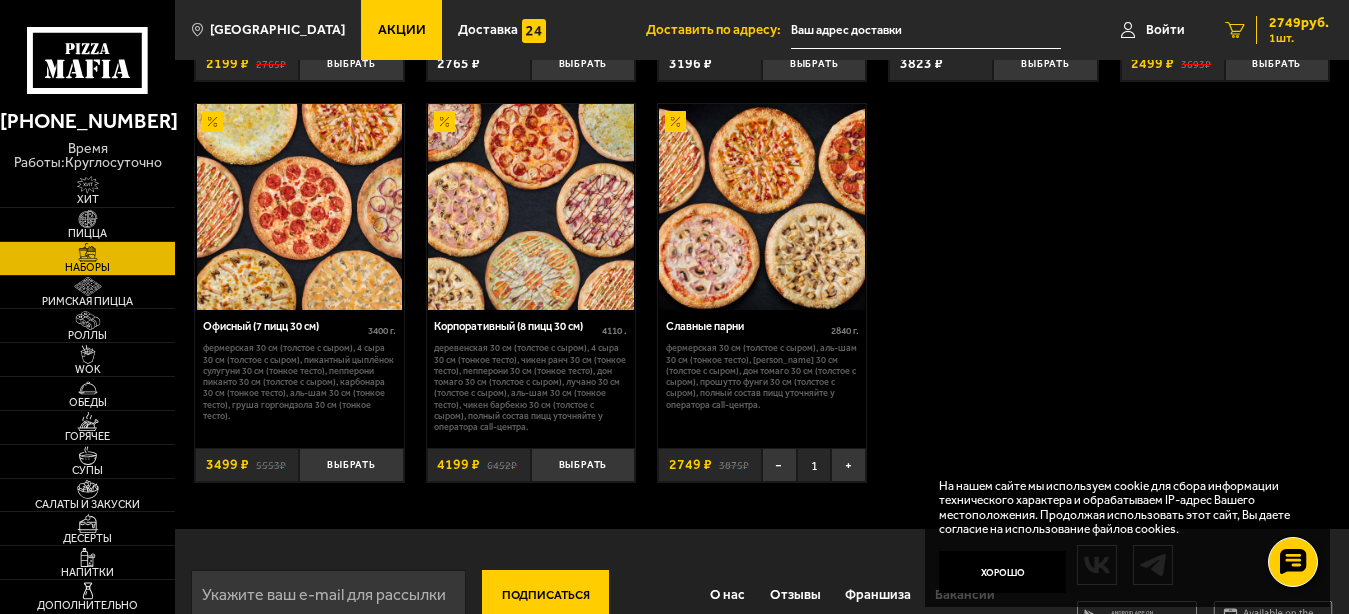 click on "2749  руб." at bounding box center [1299, 23] 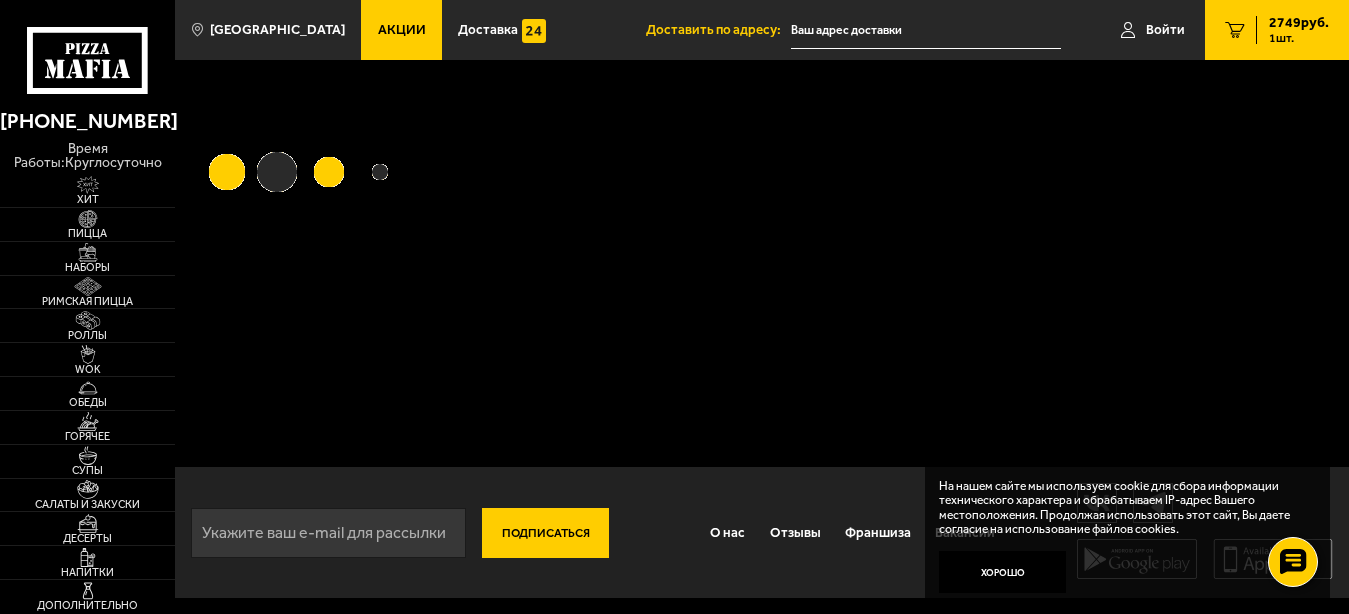 scroll, scrollTop: 0, scrollLeft: 0, axis: both 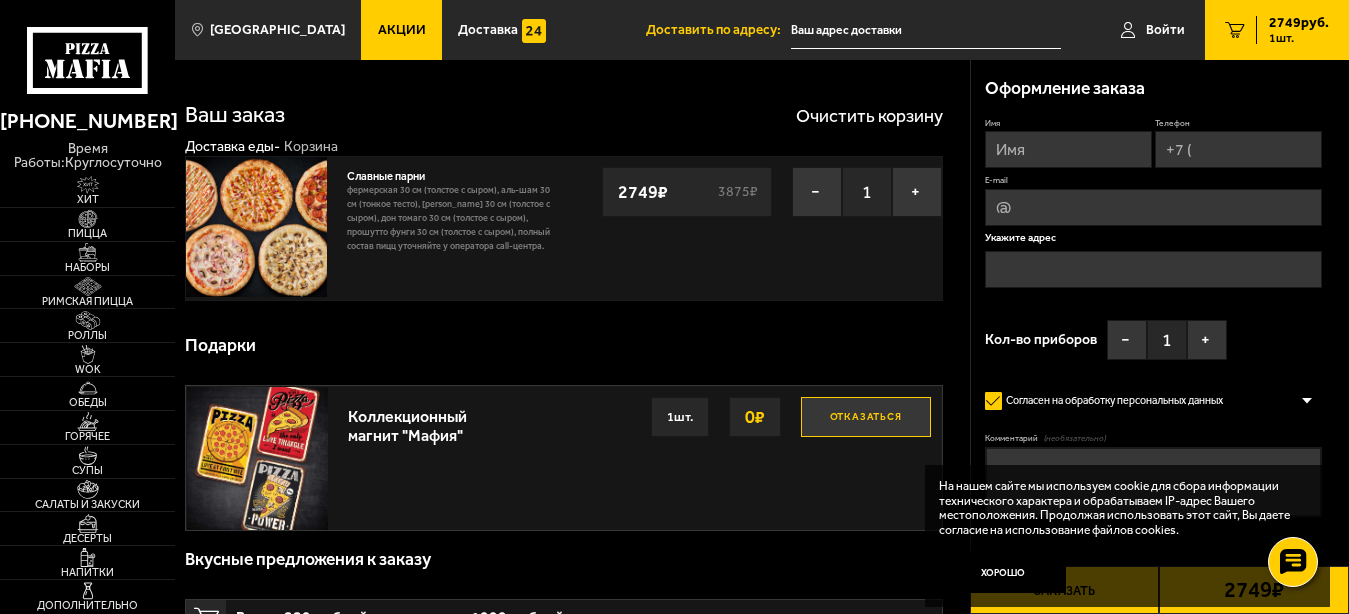 click on "Имя" at bounding box center (1068, 149) 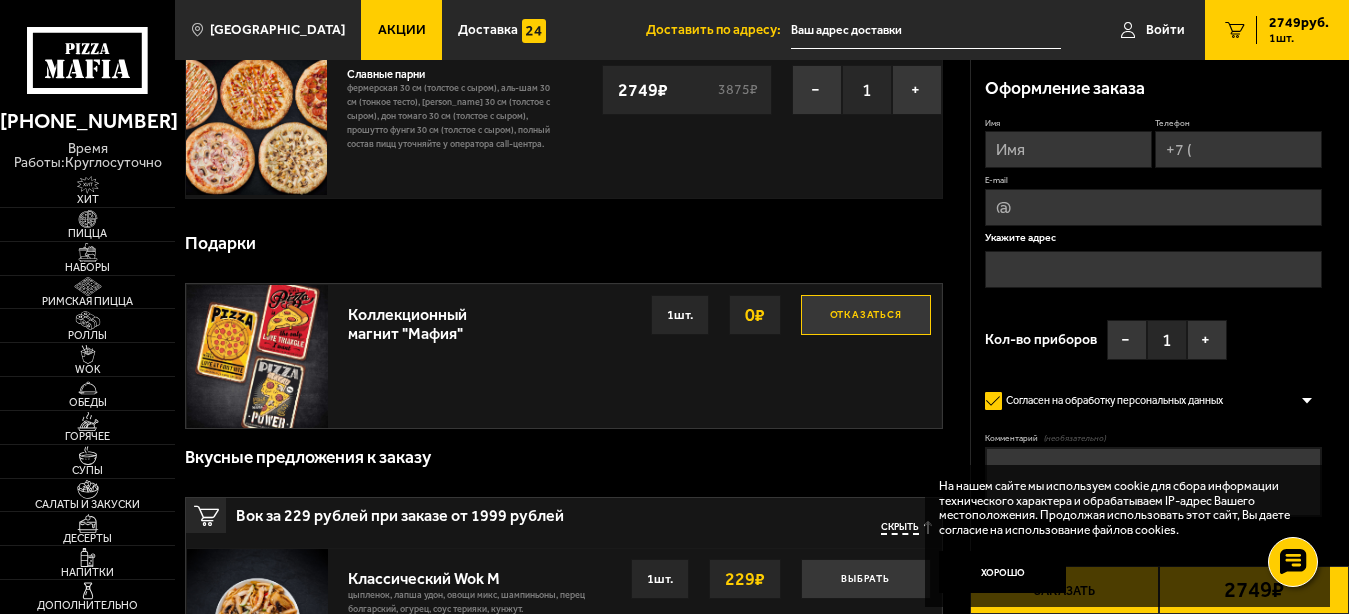 scroll, scrollTop: 0, scrollLeft: 0, axis: both 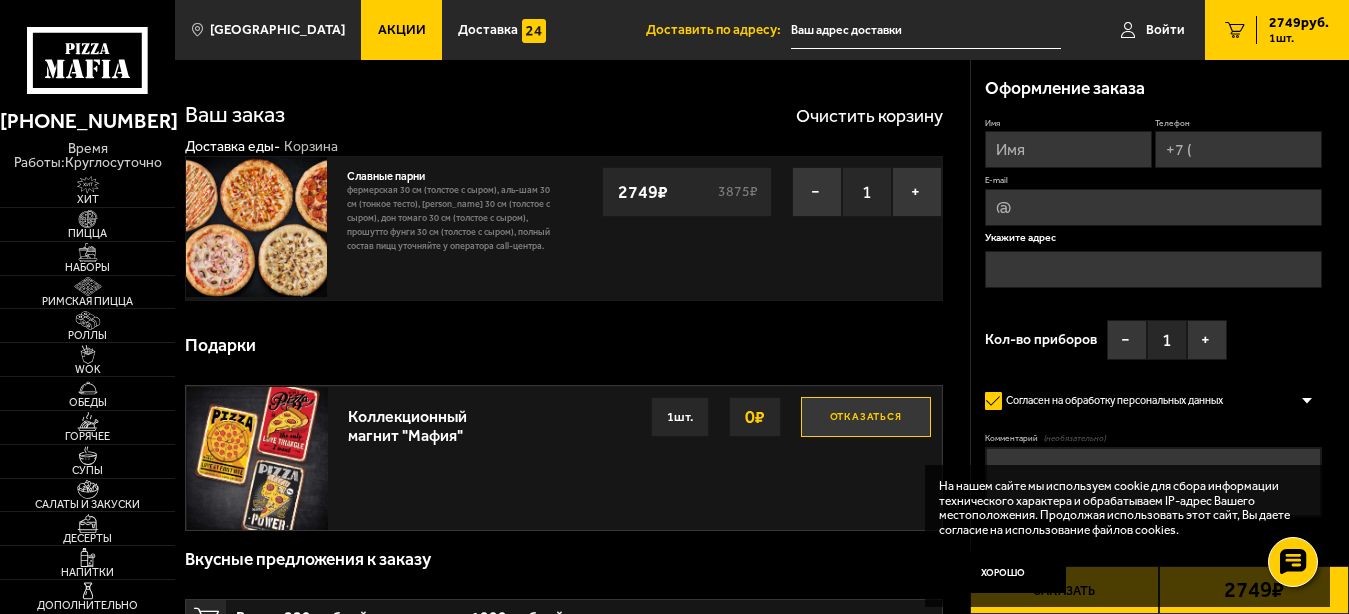 click at bounding box center [1307, 401] 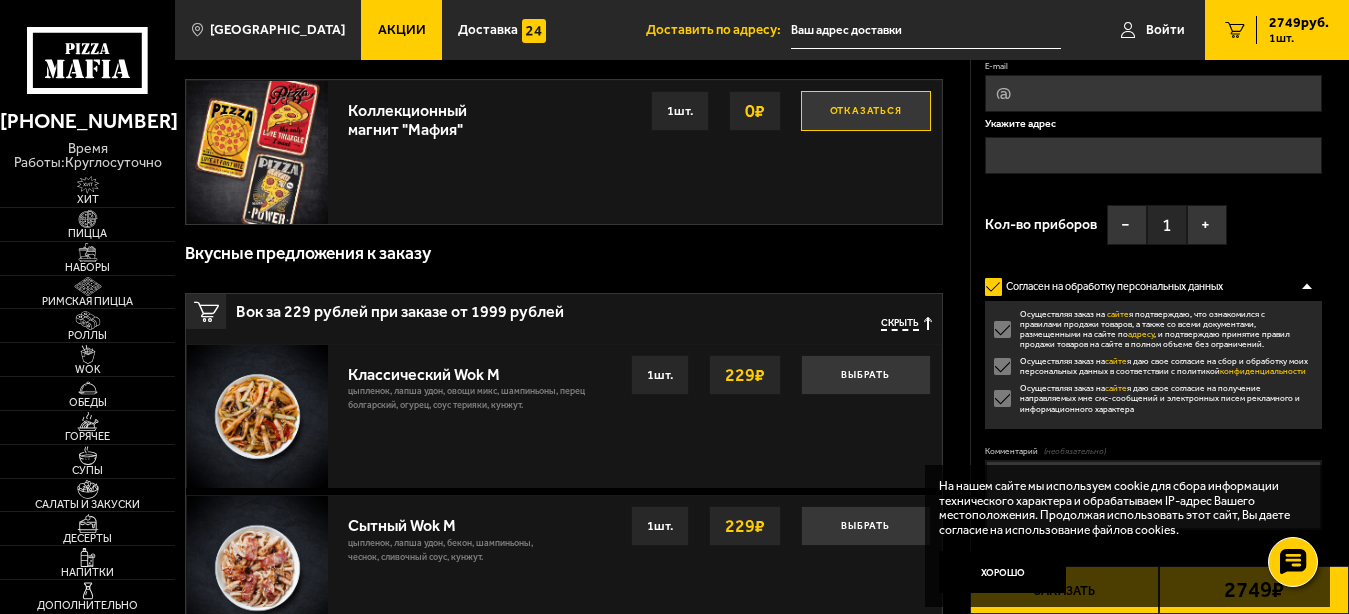 scroll, scrollTop: 0, scrollLeft: 0, axis: both 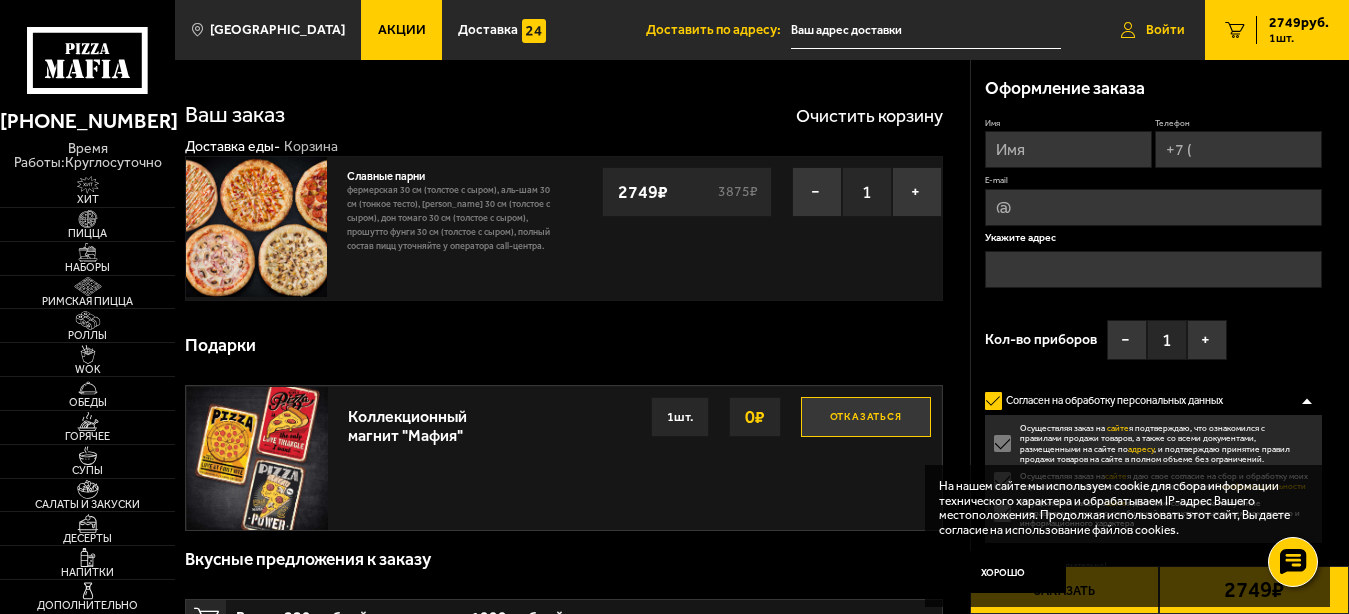 click on "Войти" at bounding box center (1165, 29) 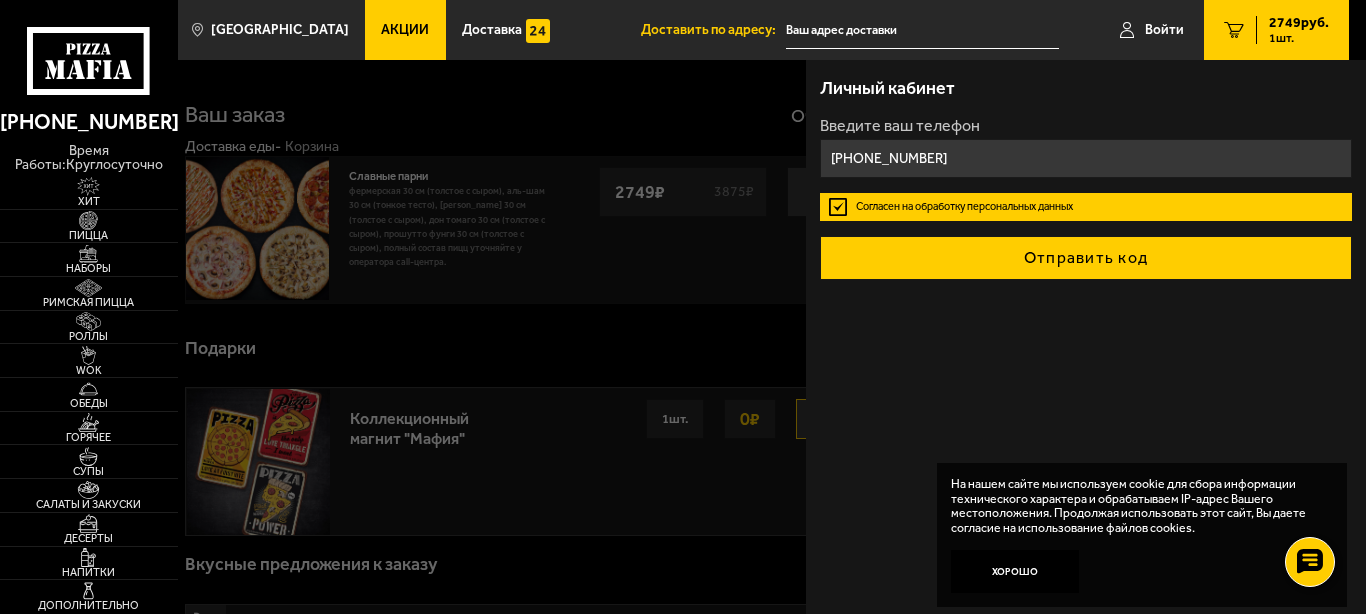 type on "[PHONE_NUMBER]" 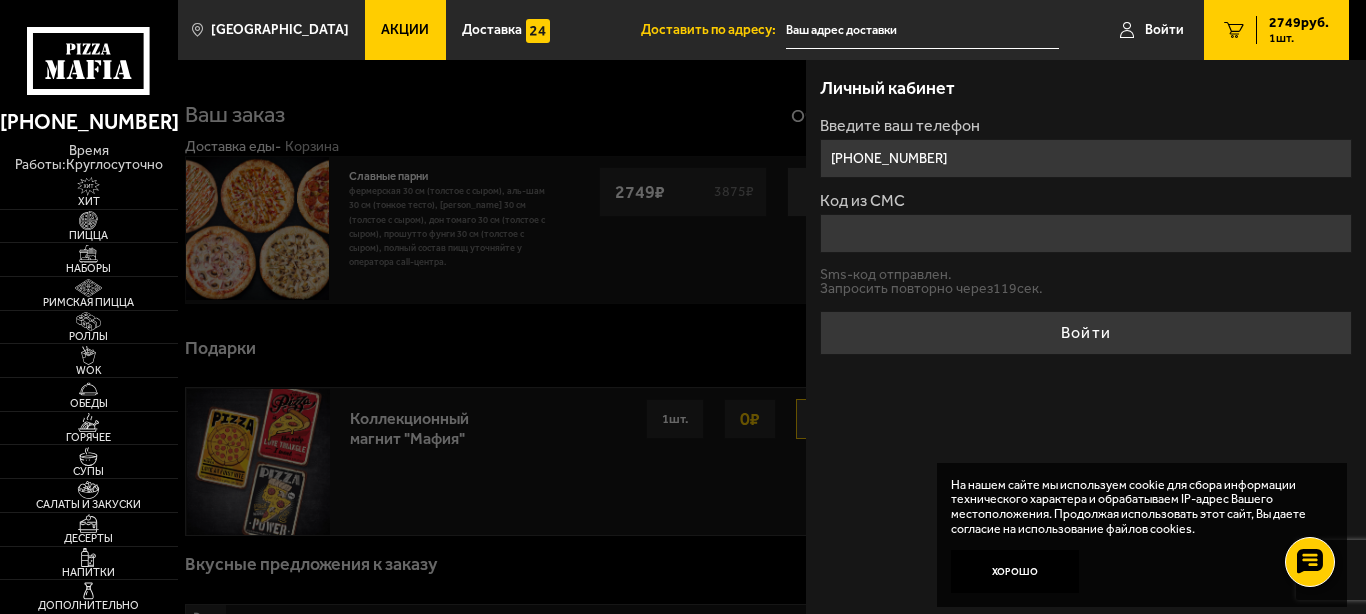 click on "Код из СМС" at bounding box center (1086, 233) 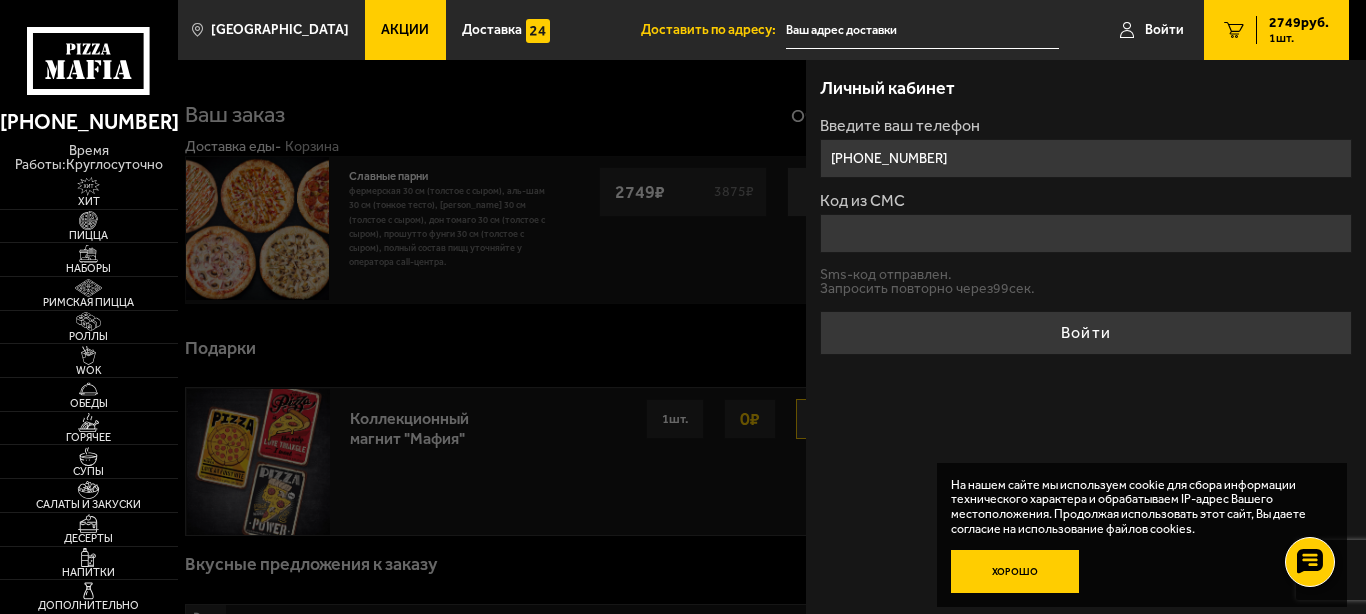 click on "Хорошо" at bounding box center (1015, 571) 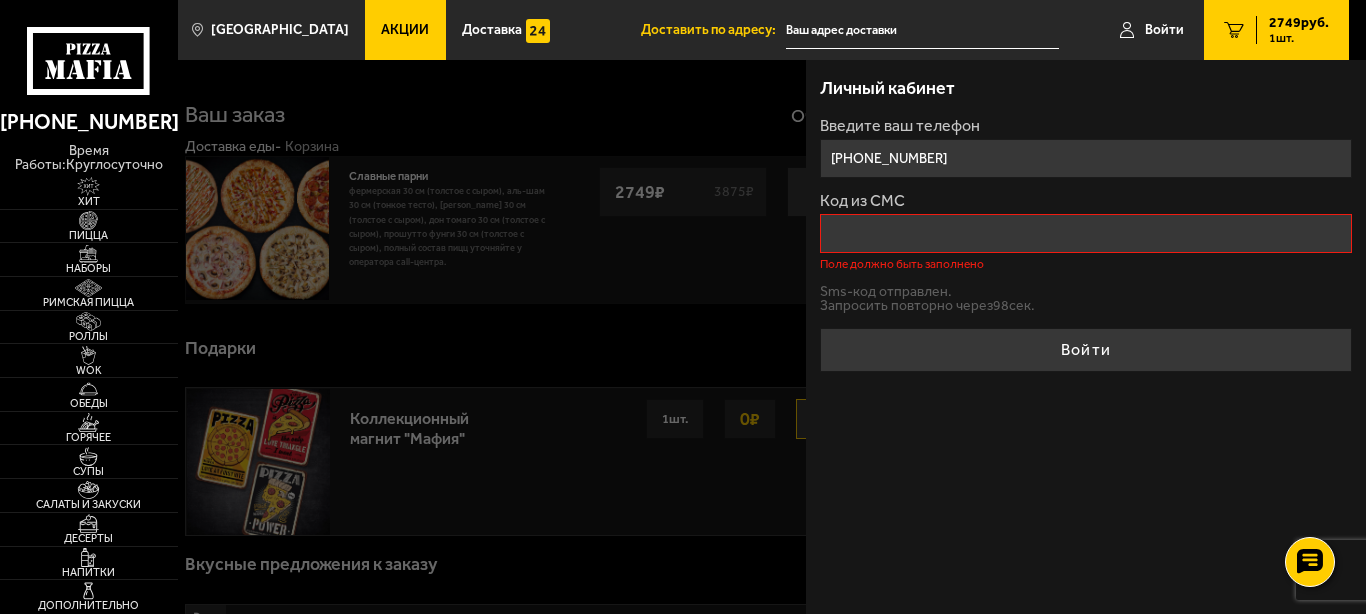 click on "Код из СМС" at bounding box center (1086, 233) 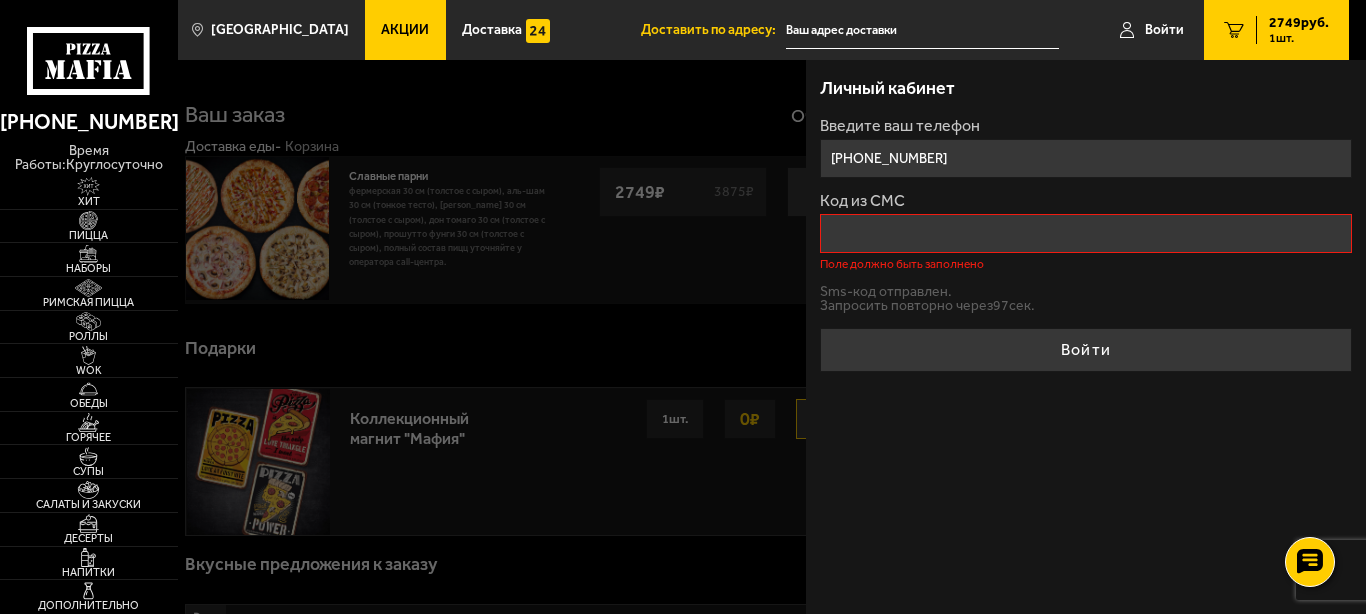 click on "Код из СМС" at bounding box center [1086, 233] 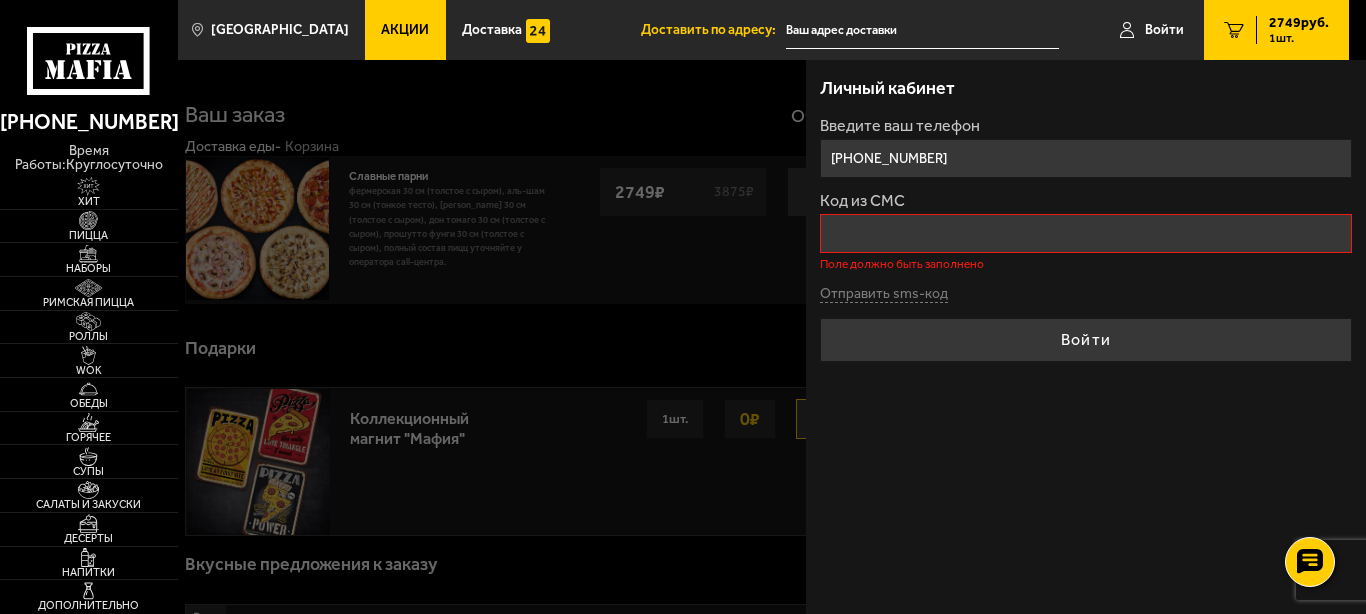 click at bounding box center (861, 367) 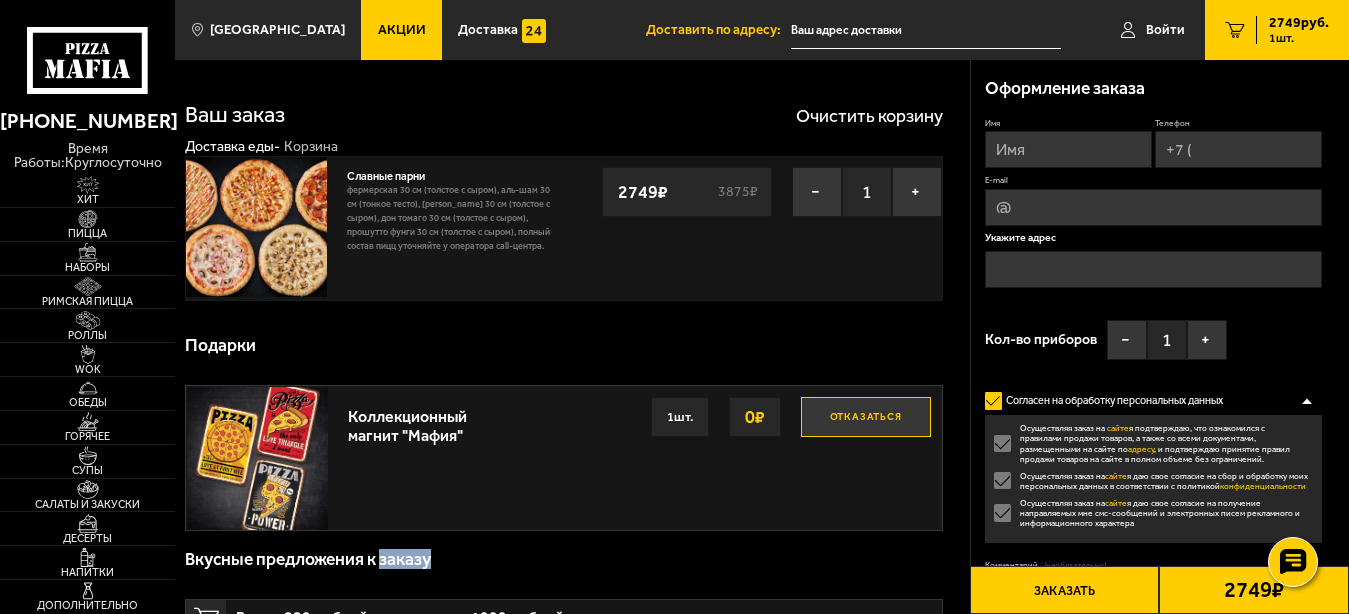 click on "Вкусные предложения к заказу" at bounding box center [563, 560] 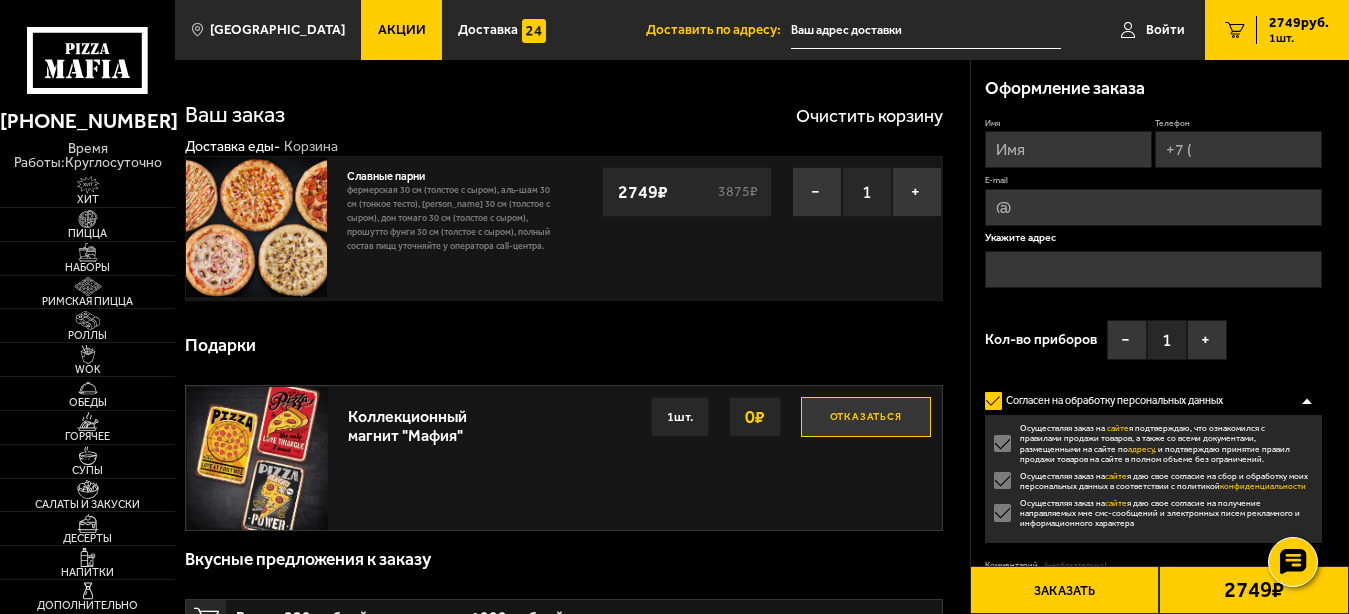 click on "Имя" at bounding box center (1068, 149) 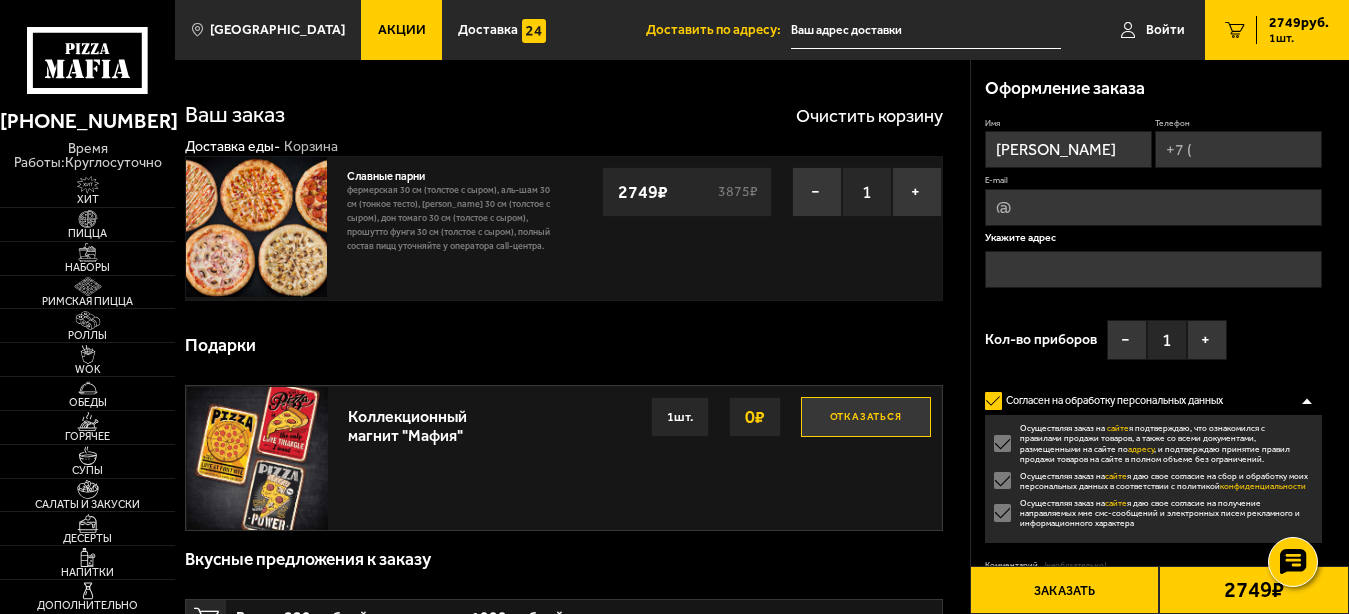 click on "[PERSON_NAME]" at bounding box center [1068, 149] 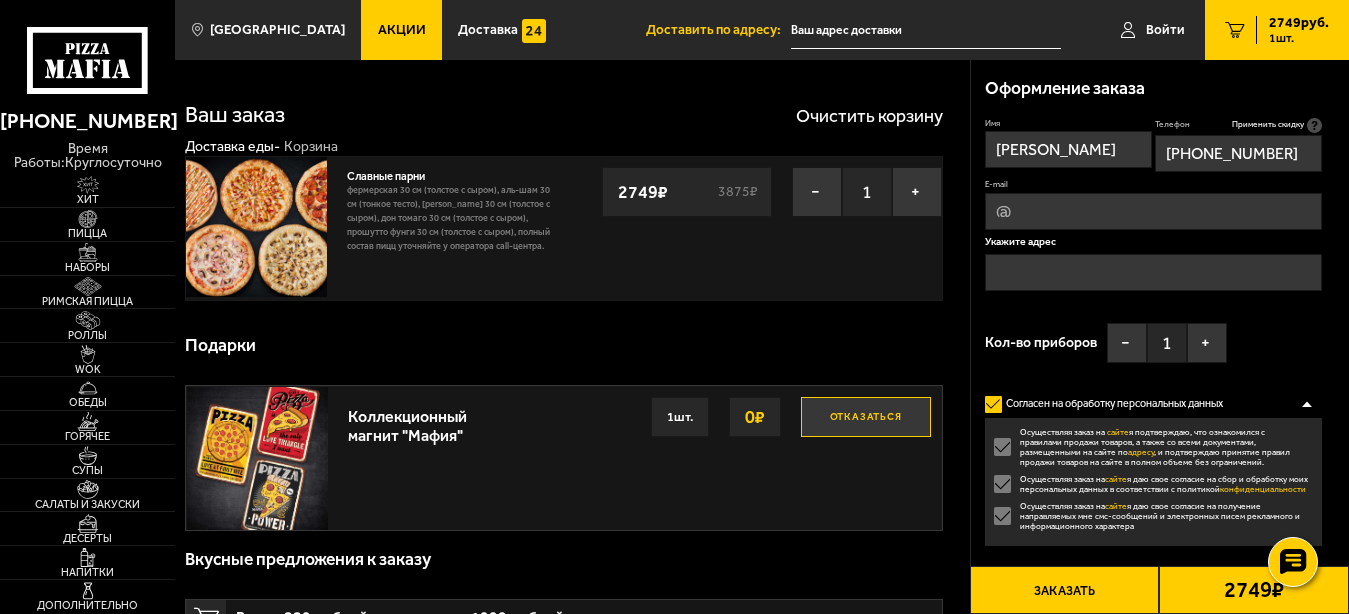 type on "[PHONE_NUMBER]" 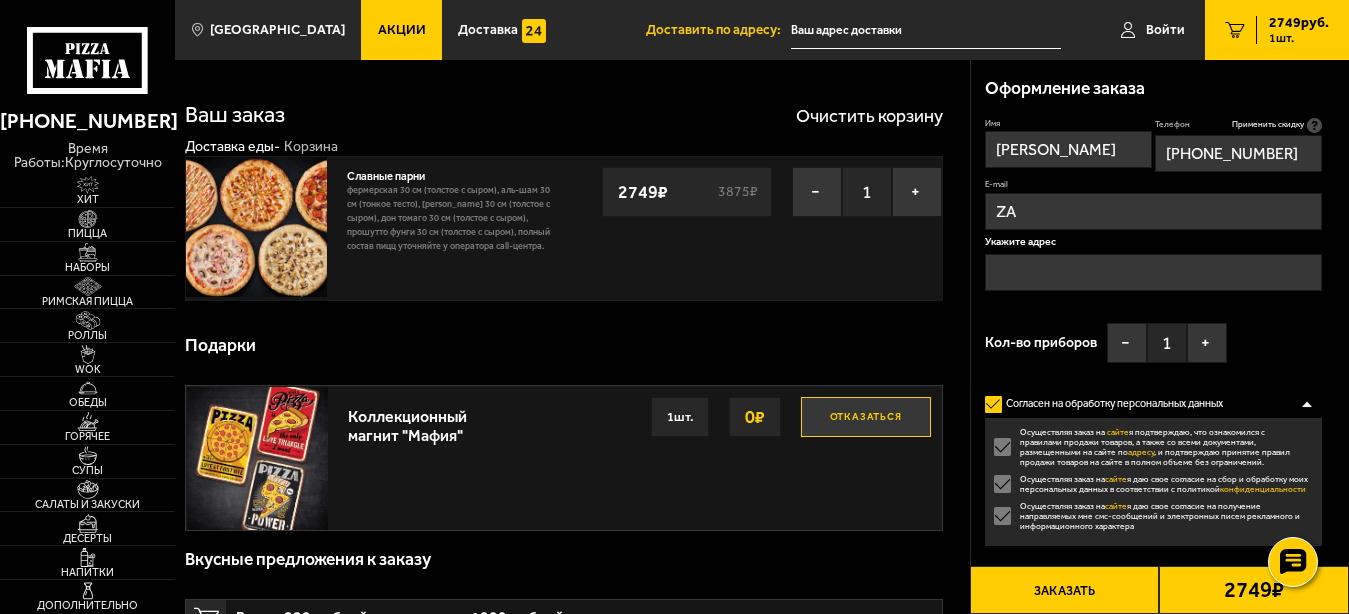type on "Z" 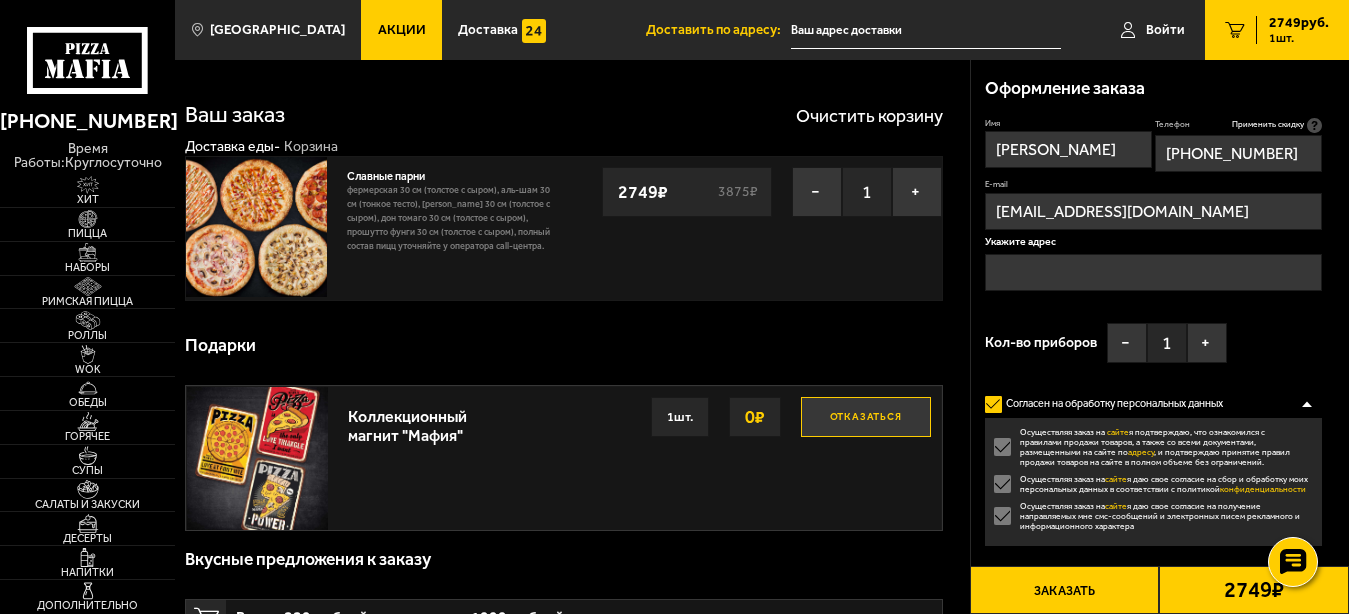 type on "[EMAIL_ADDRESS][DOMAIN_NAME]" 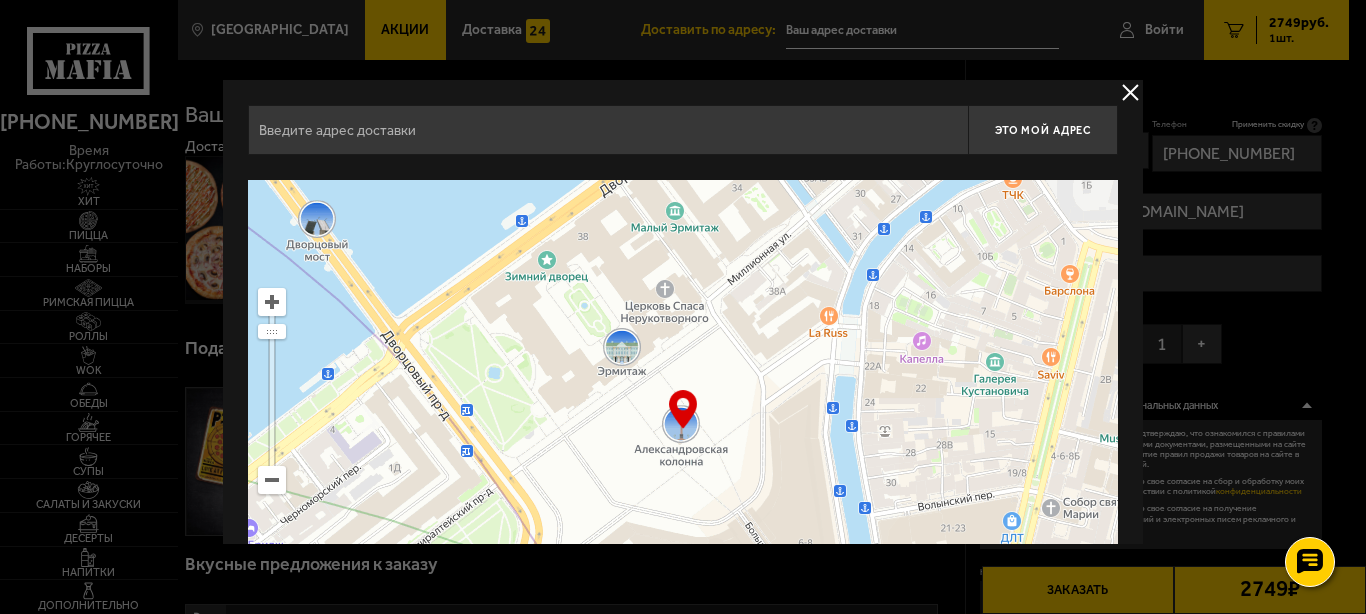 click at bounding box center (608, 130) 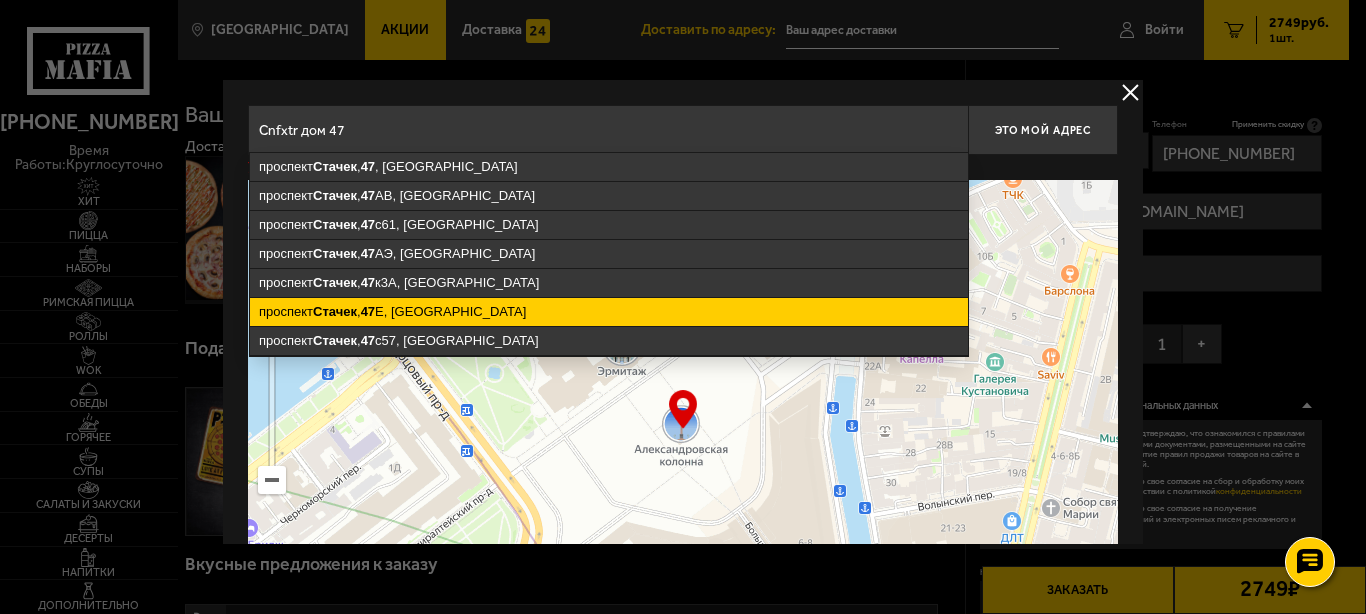 click on "[STREET_ADDRESS]" at bounding box center [609, 312] 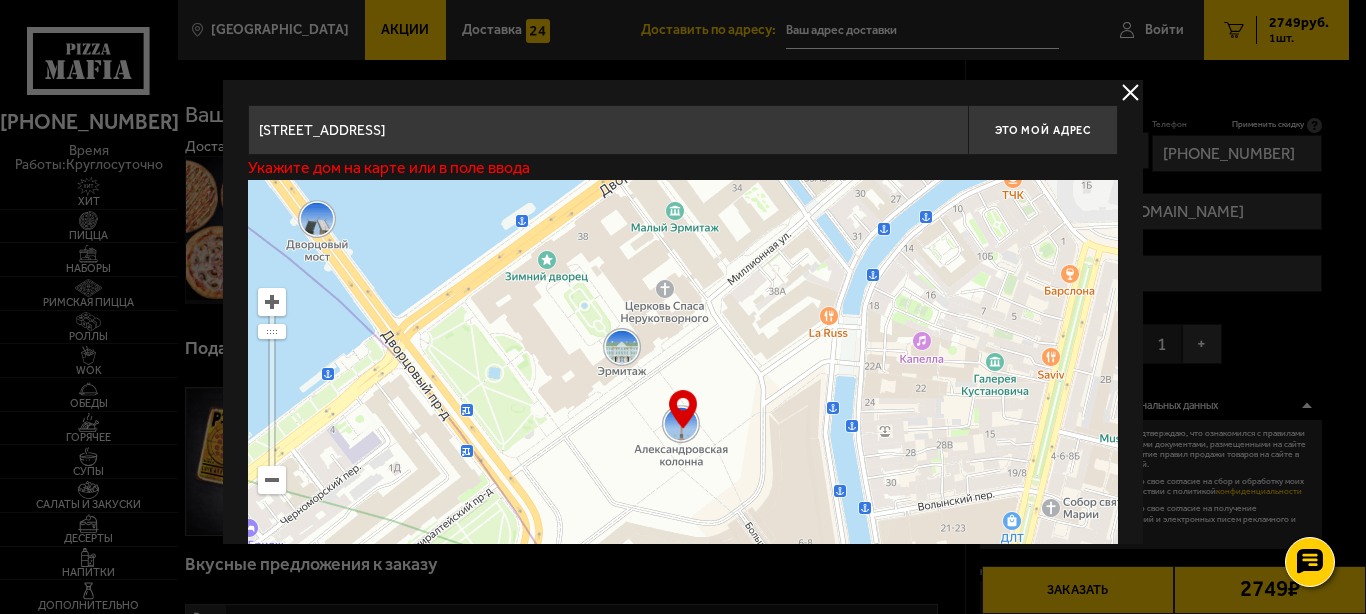 type on "[STREET_ADDRESS]" 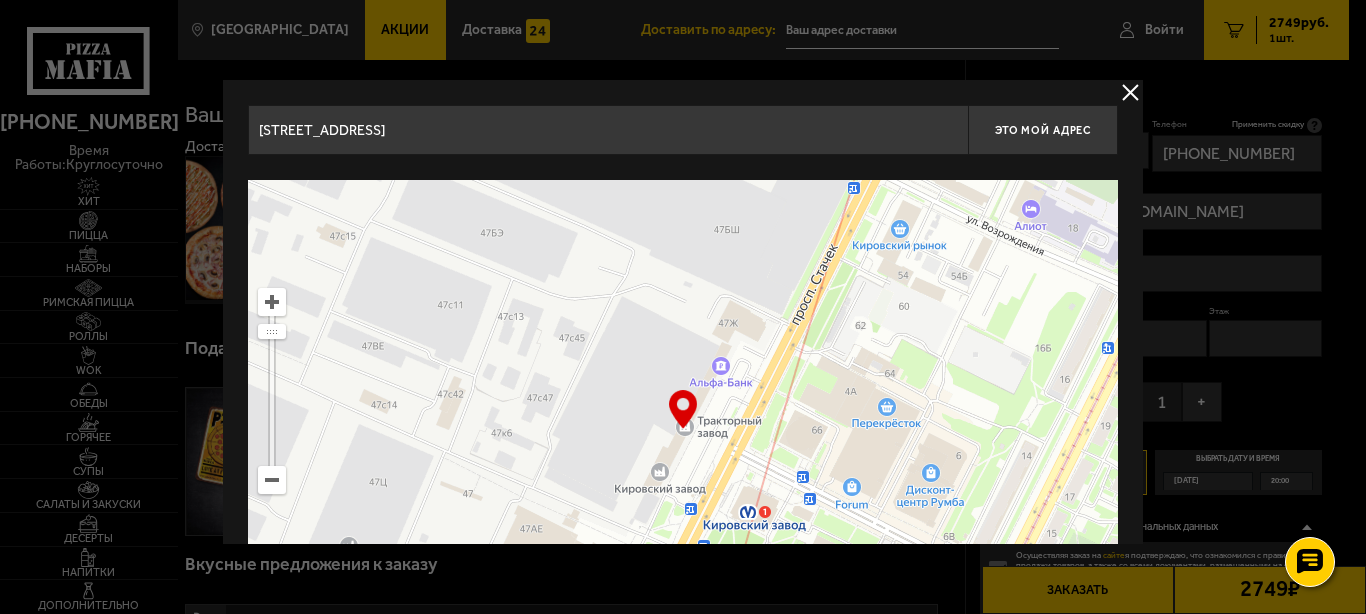 click on "[STREET_ADDRESS]" at bounding box center (608, 130) 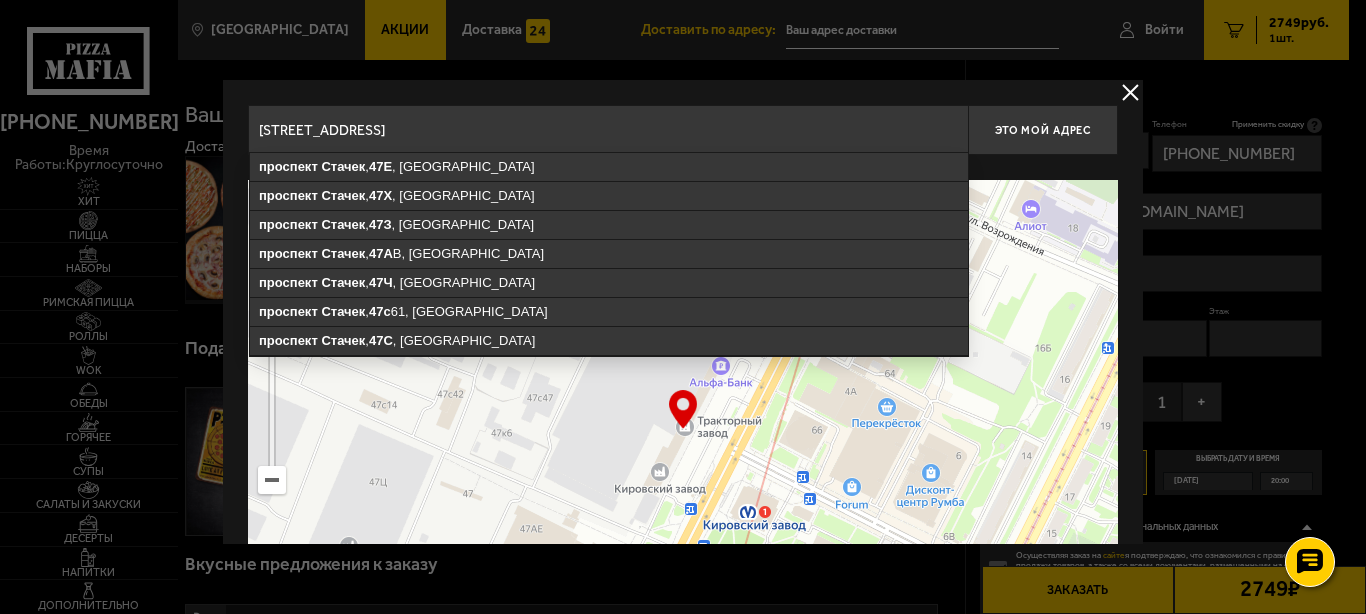 click on "[STREET_ADDRESS]" at bounding box center (608, 130) 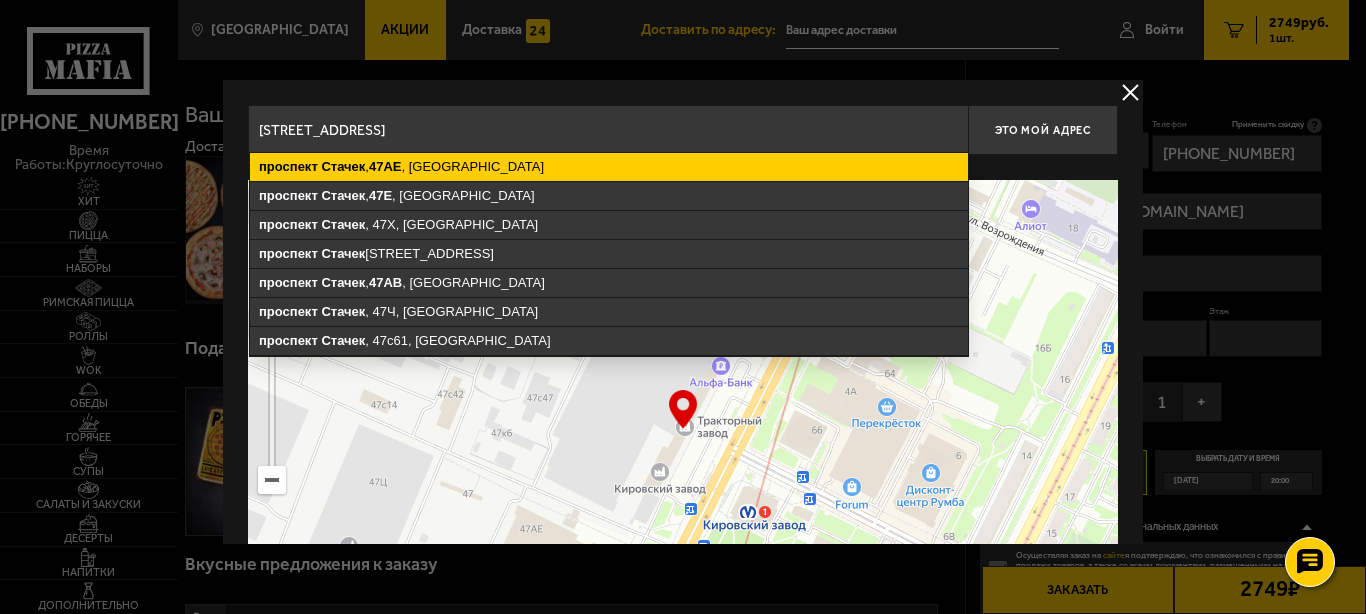 click on "[STREET_ADDRESS]" at bounding box center (609, 167) 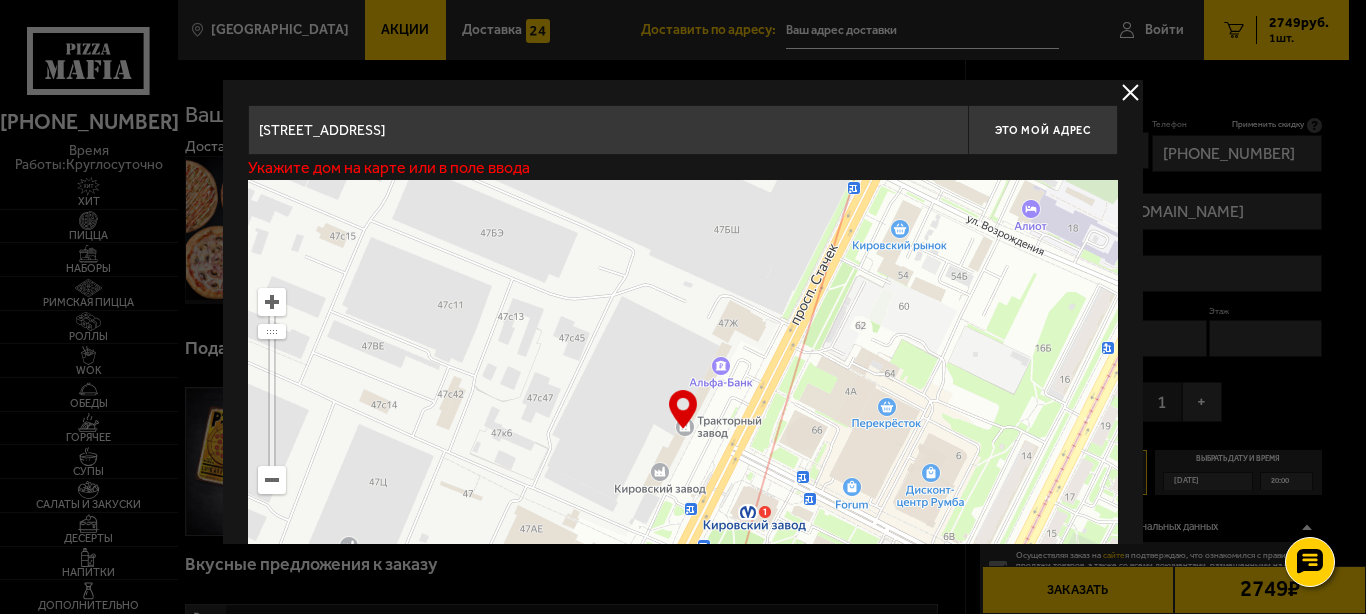 type on "[STREET_ADDRESS]" 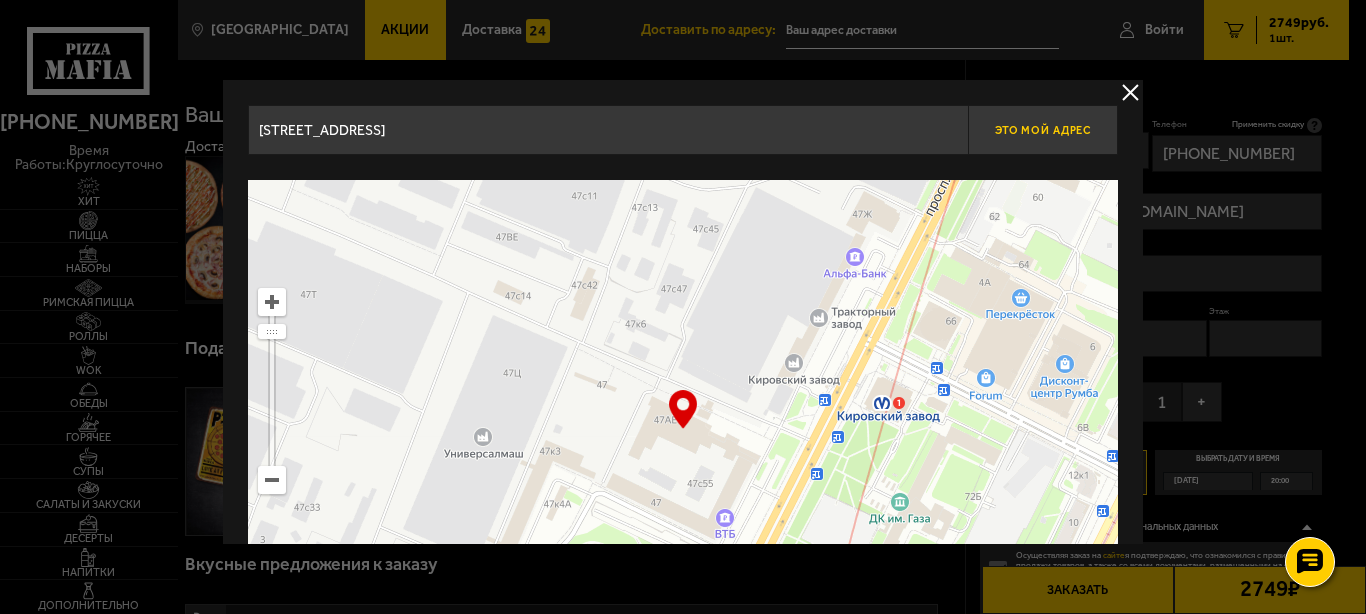 click on "Это мой адрес" at bounding box center [1043, 130] 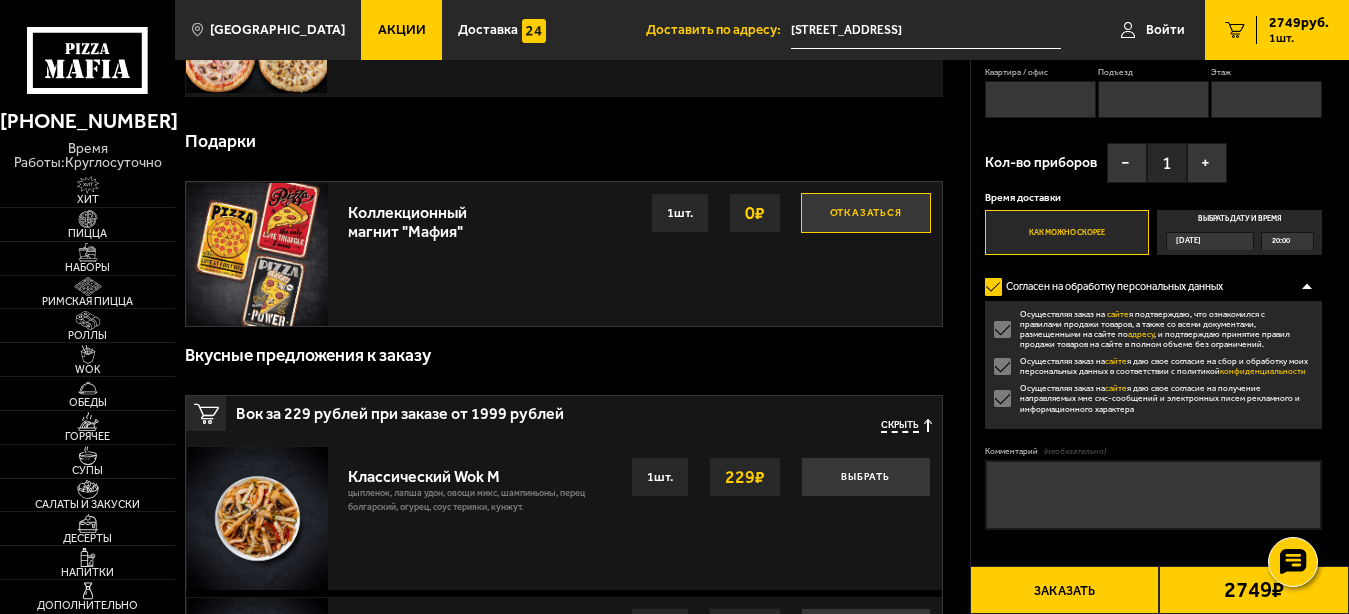 scroll, scrollTop: 306, scrollLeft: 0, axis: vertical 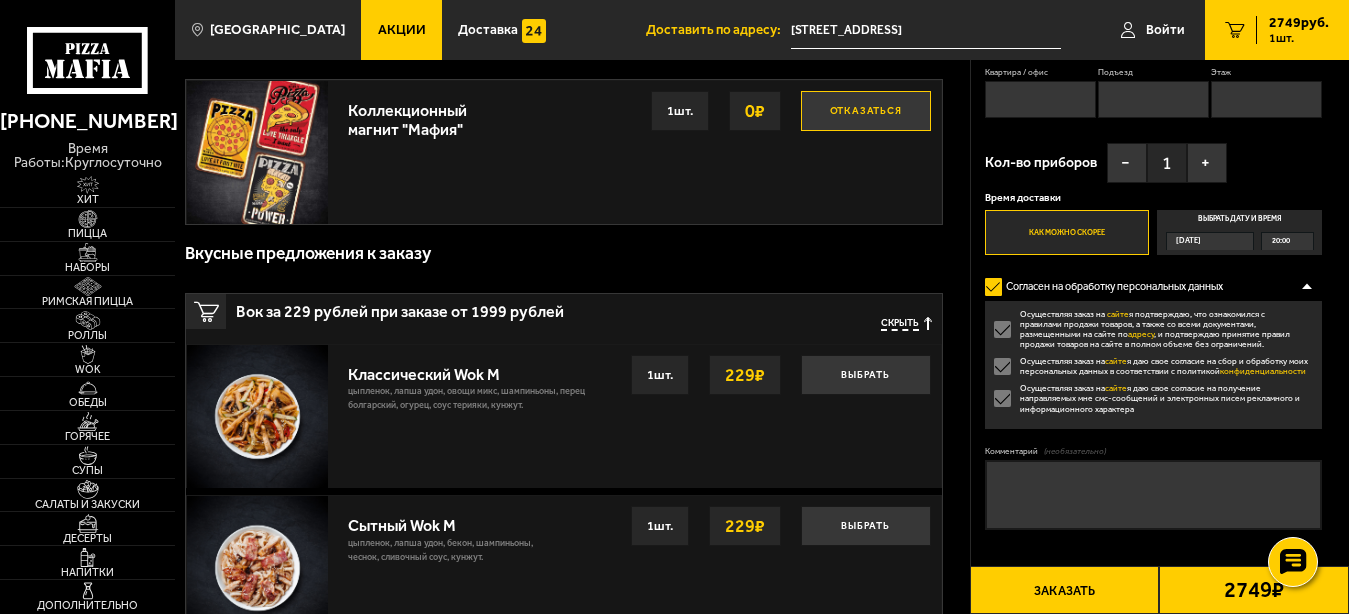 click on "Комментарий   (необязательно)" at bounding box center (1153, 495) 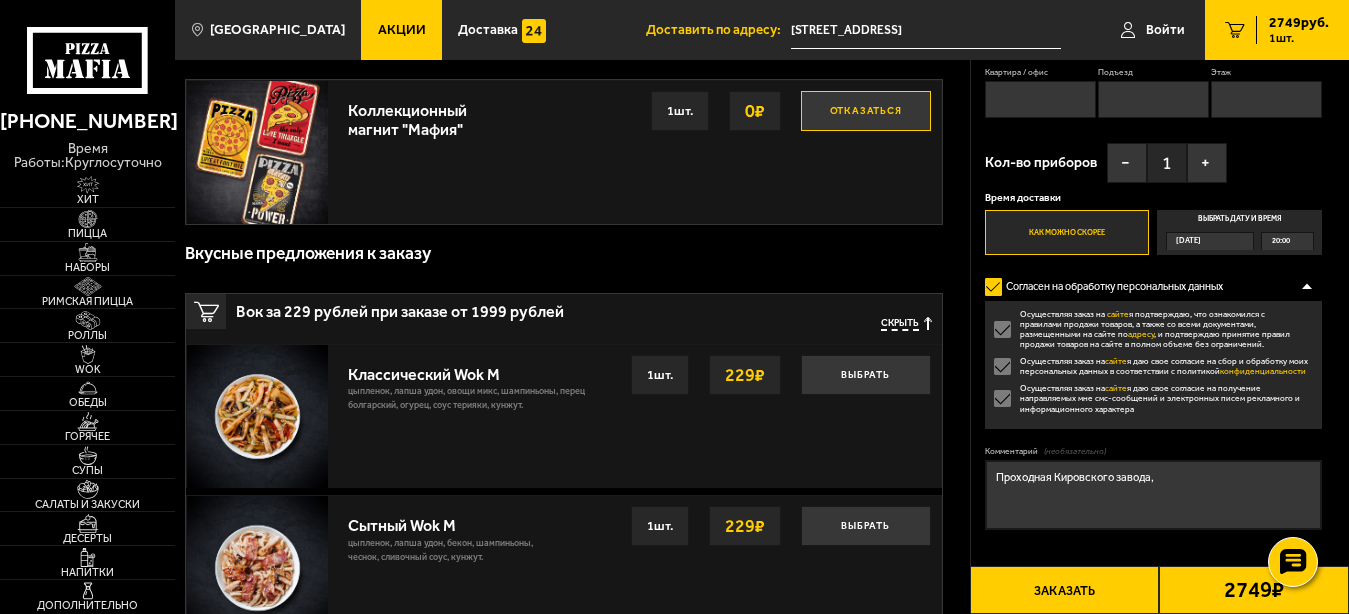 click on "Проходная Кировского завода," at bounding box center (1153, 495) 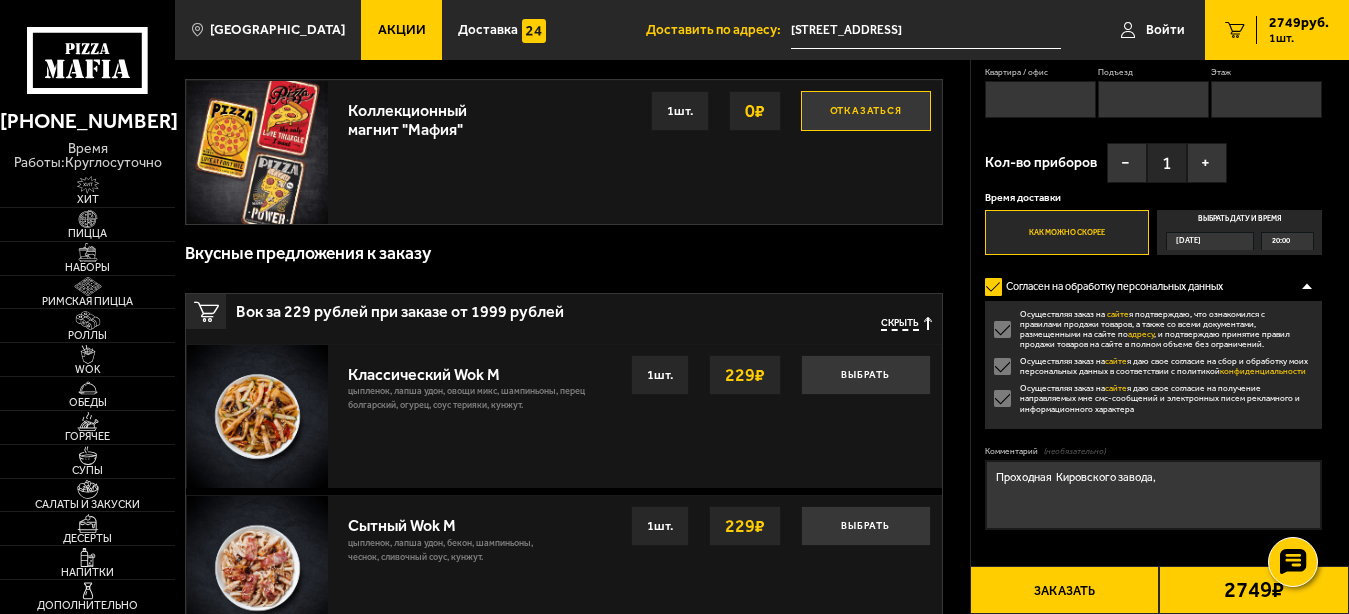 click on "Проходная  Кировского завода," at bounding box center (1153, 495) 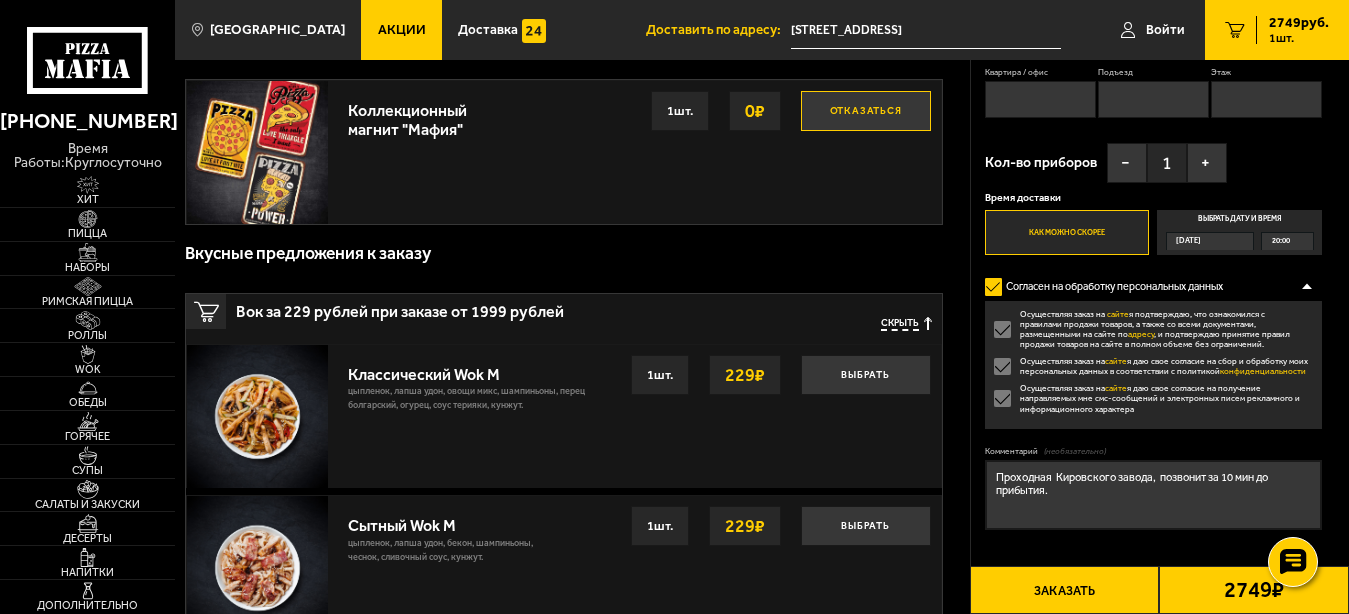 click on "[DATE]" at bounding box center (1188, 241) 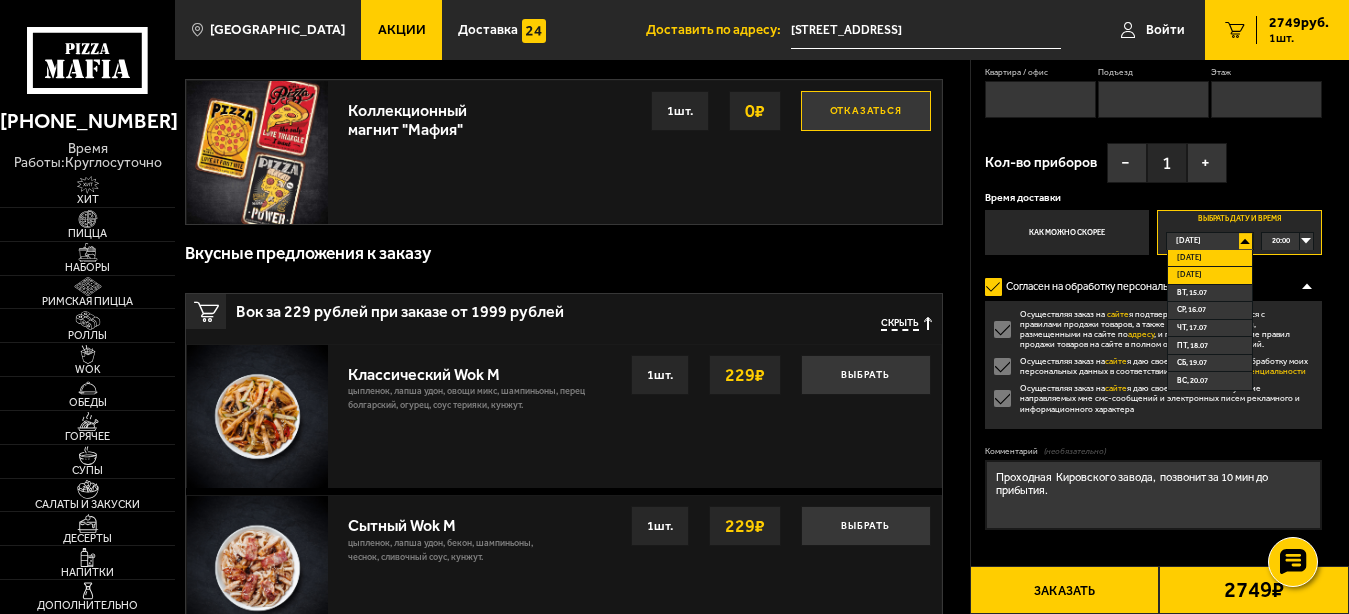 click on "[DATE]" at bounding box center (1210, 276) 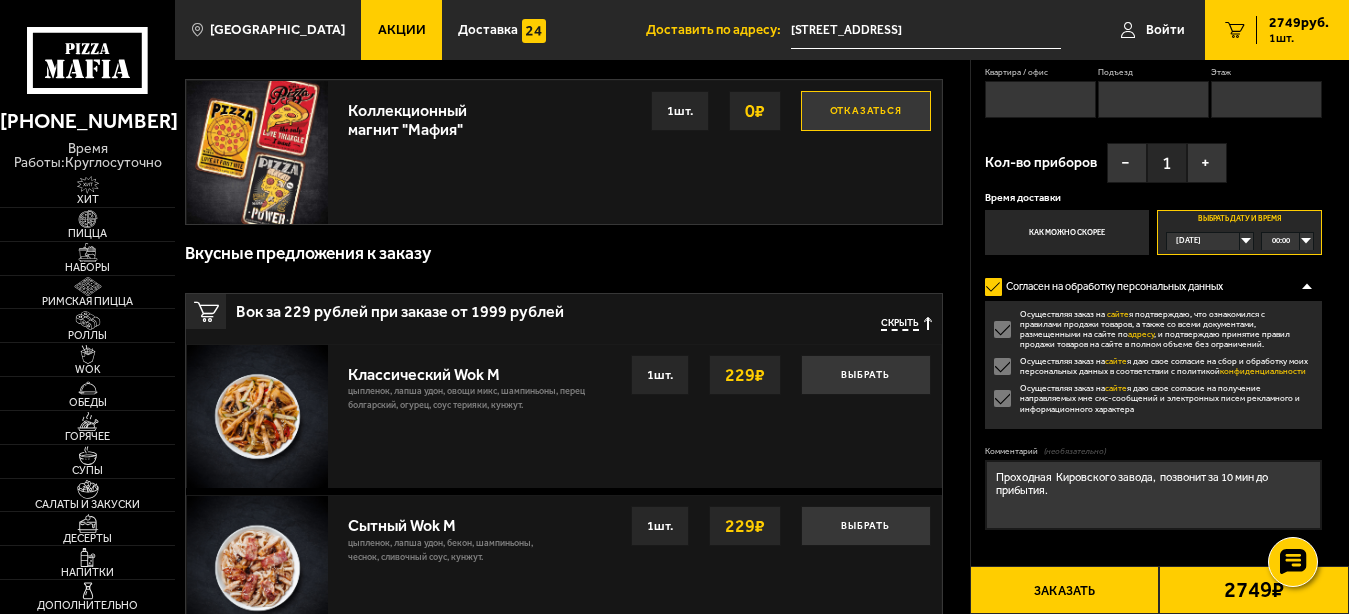 click on "00:00" at bounding box center [1287, 241] 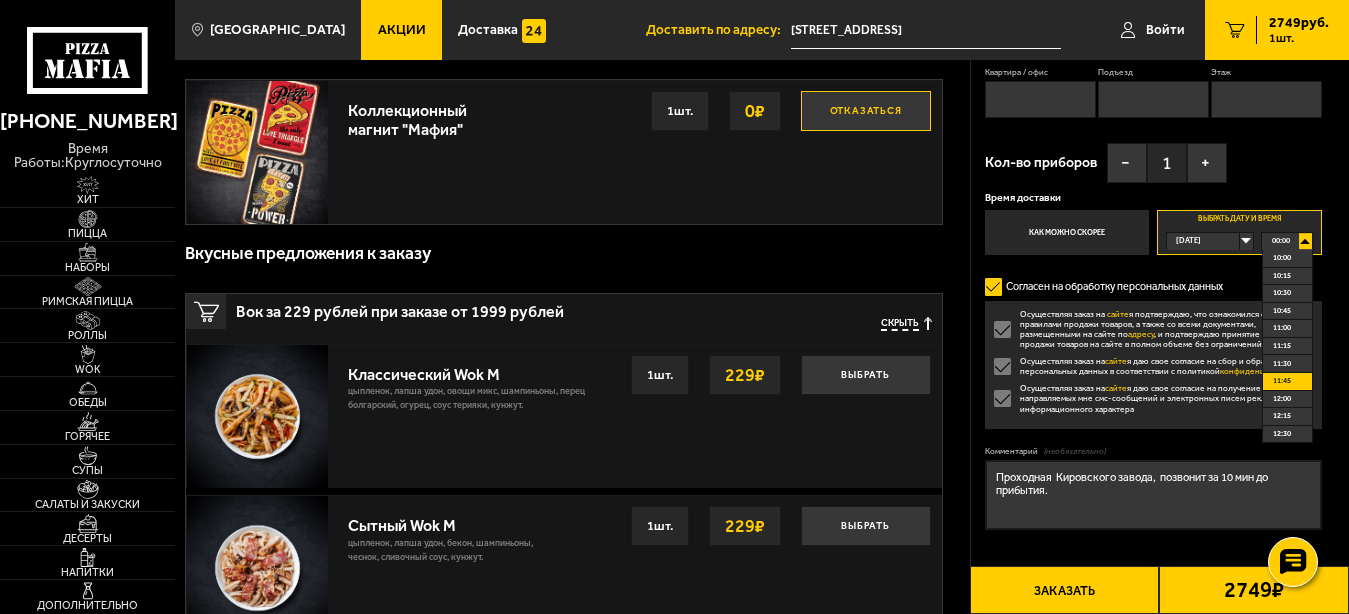 scroll, scrollTop: 756, scrollLeft: 0, axis: vertical 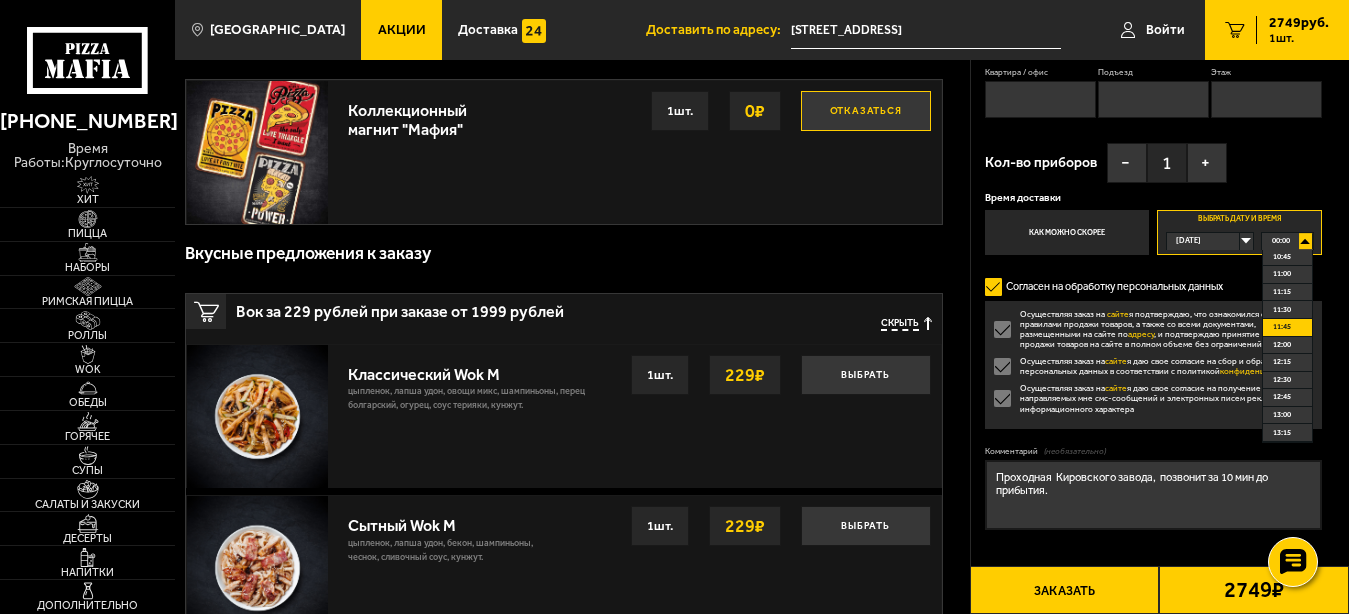 click on "11:45" at bounding box center (1282, 327) 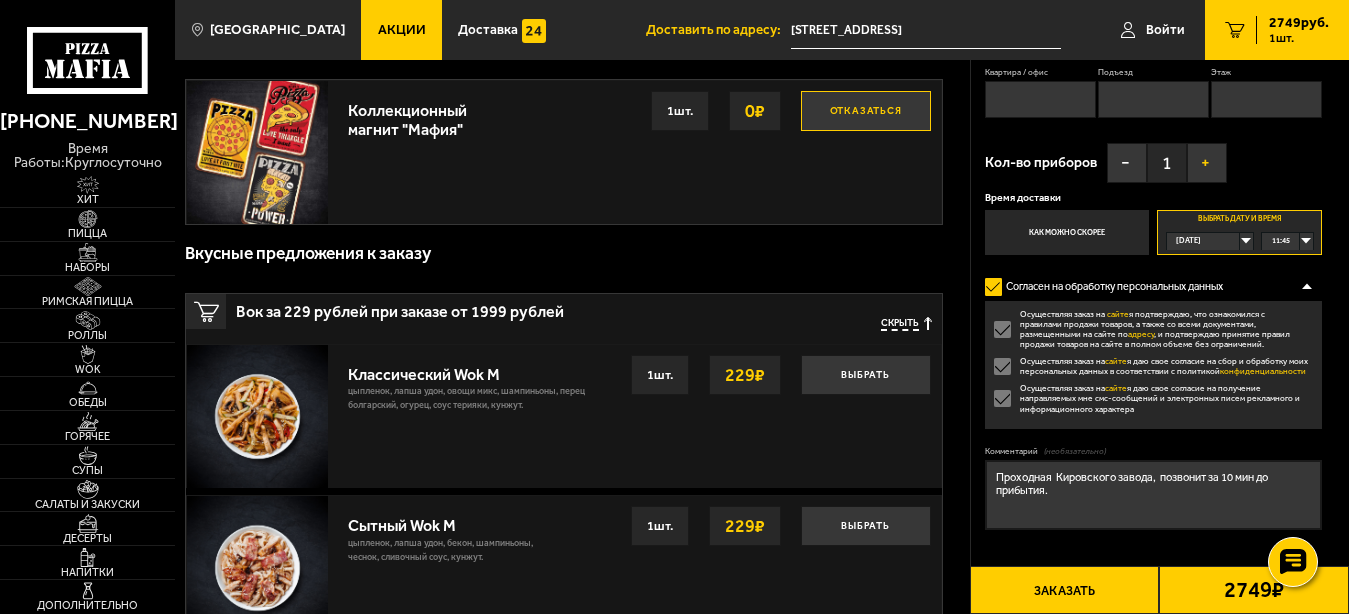 click on "+" at bounding box center (1207, 163) 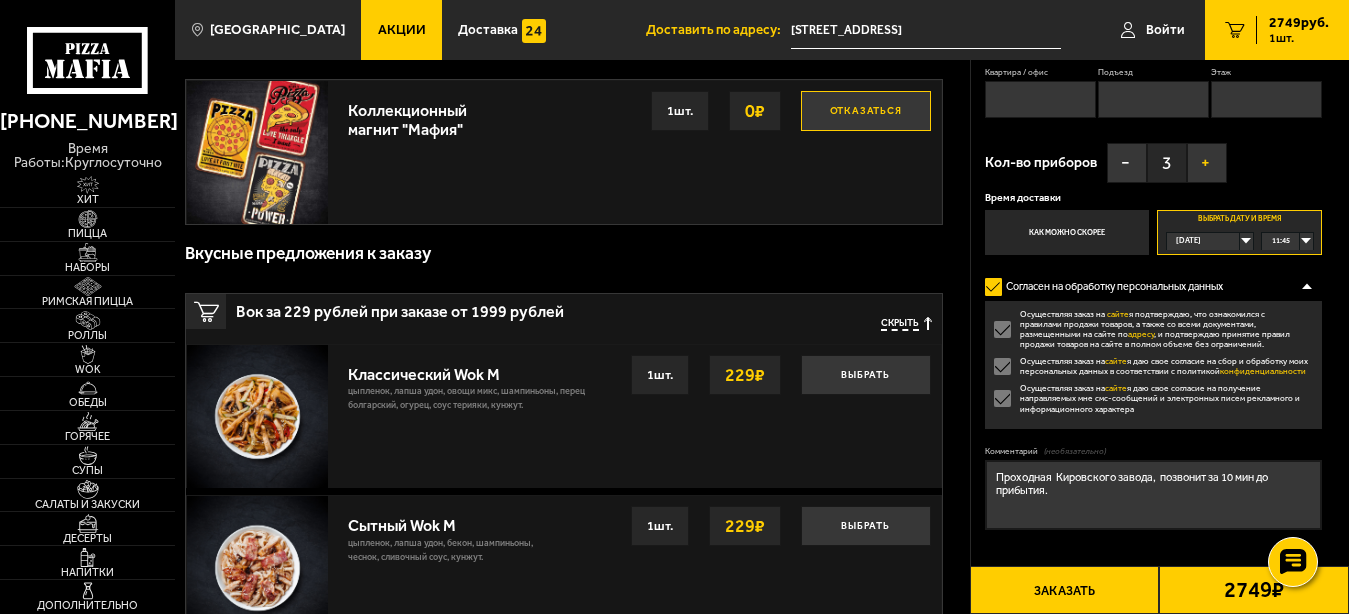 click on "+" at bounding box center (1207, 163) 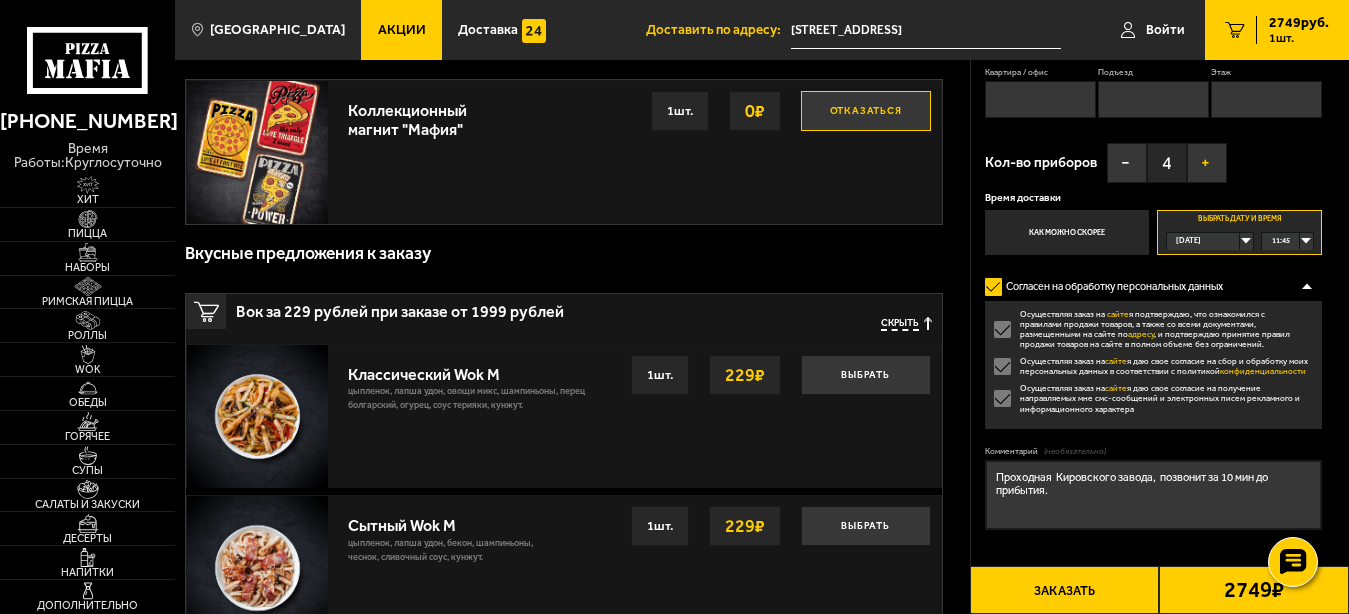 click on "+" at bounding box center (1207, 163) 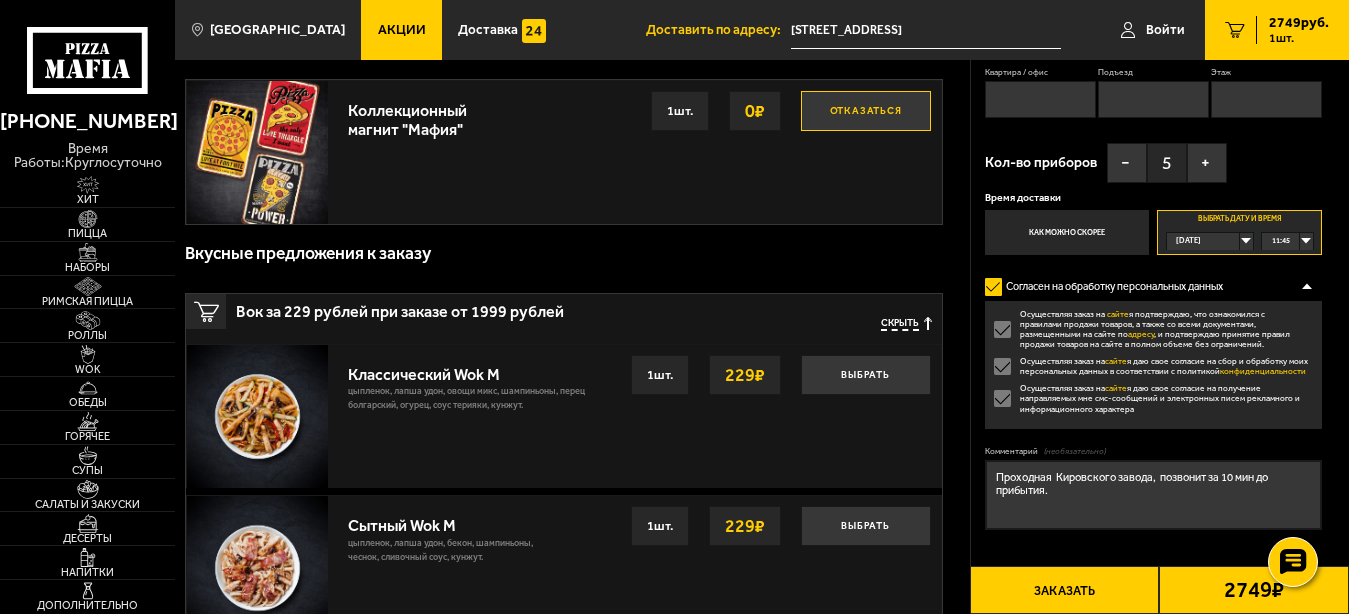 click on "Проходная  Кировского завода,  позвонит за 10 мин до прибытия." at bounding box center [1153, 495] 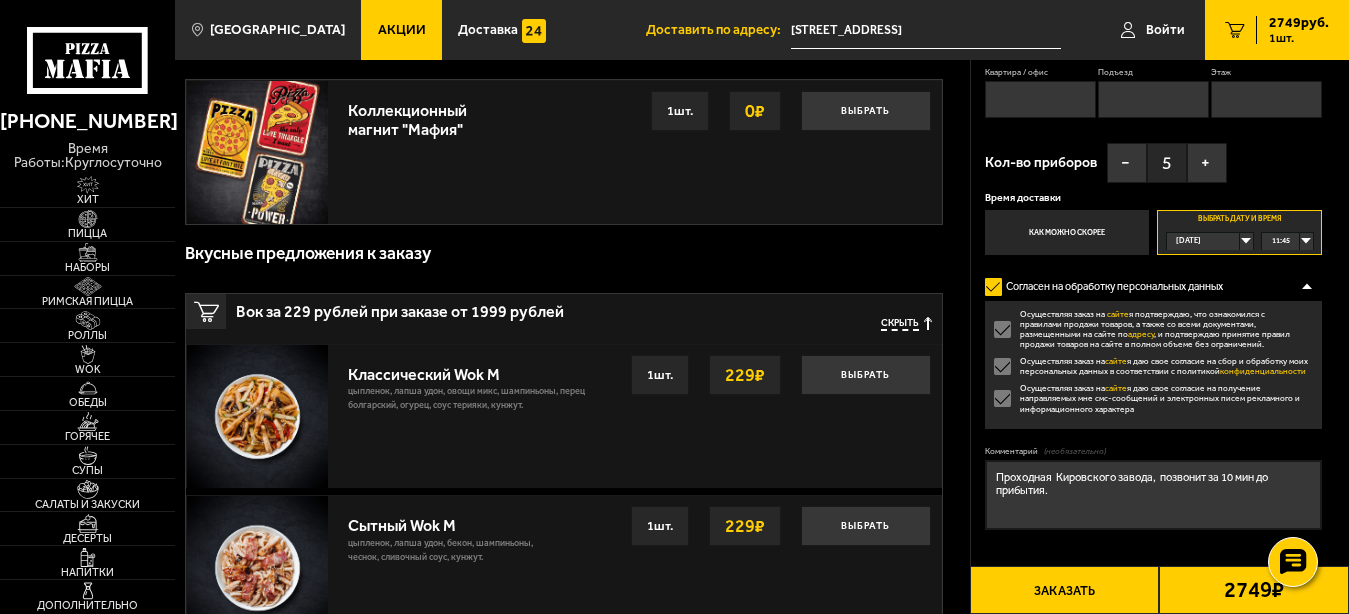 click on "Проходная  Кировского завода,  позвонит за 10 мин до прибытия." at bounding box center (1153, 495) 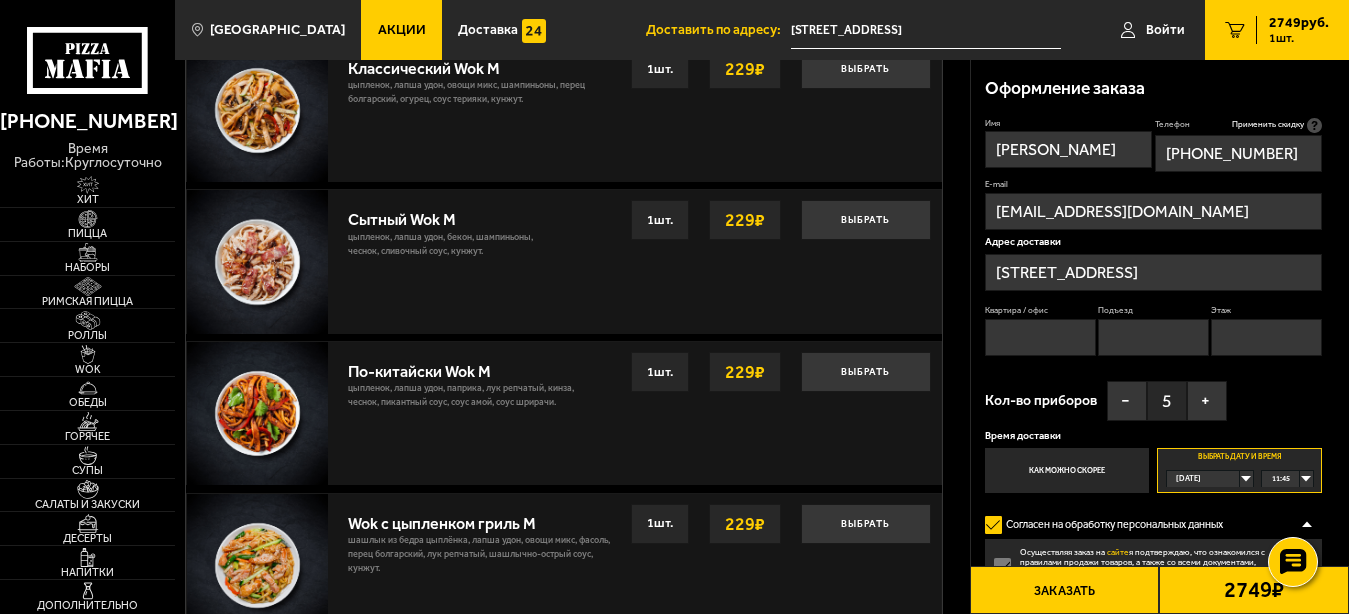 scroll, scrollTop: 102, scrollLeft: 0, axis: vertical 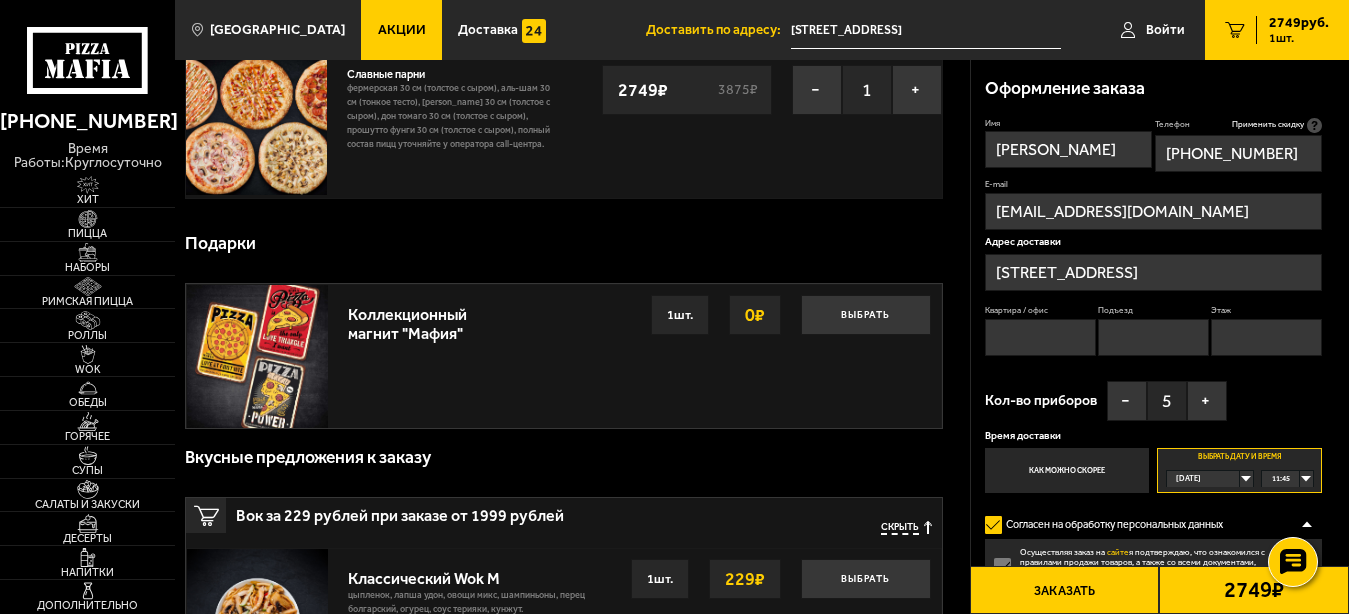 type on "День Рождение, Проходная  Кировского завода,  позвонит за 10 мин до прибытия." 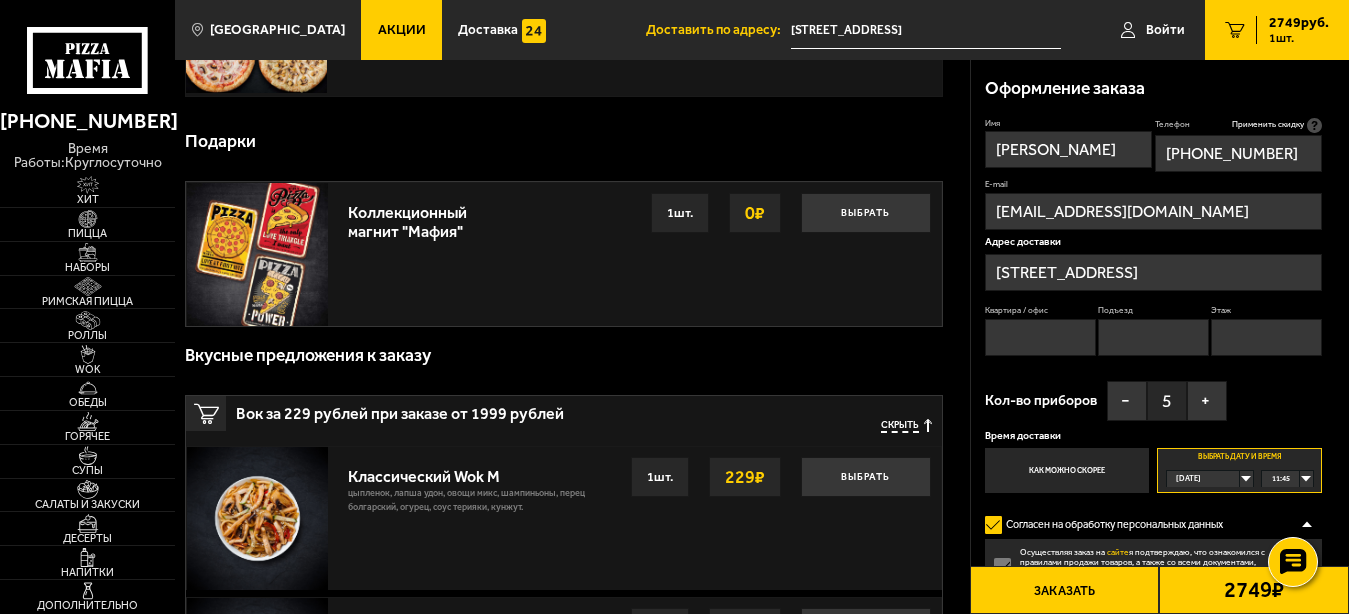 scroll, scrollTop: 408, scrollLeft: 0, axis: vertical 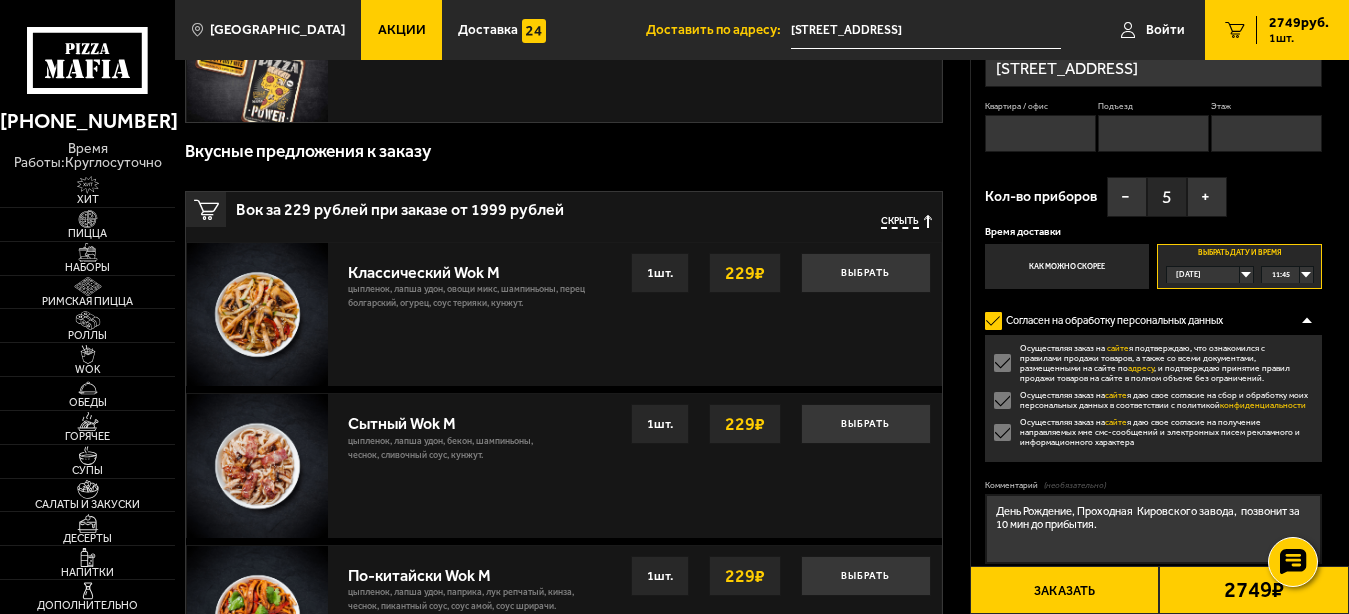 click on "Заказать" at bounding box center [1065, 590] 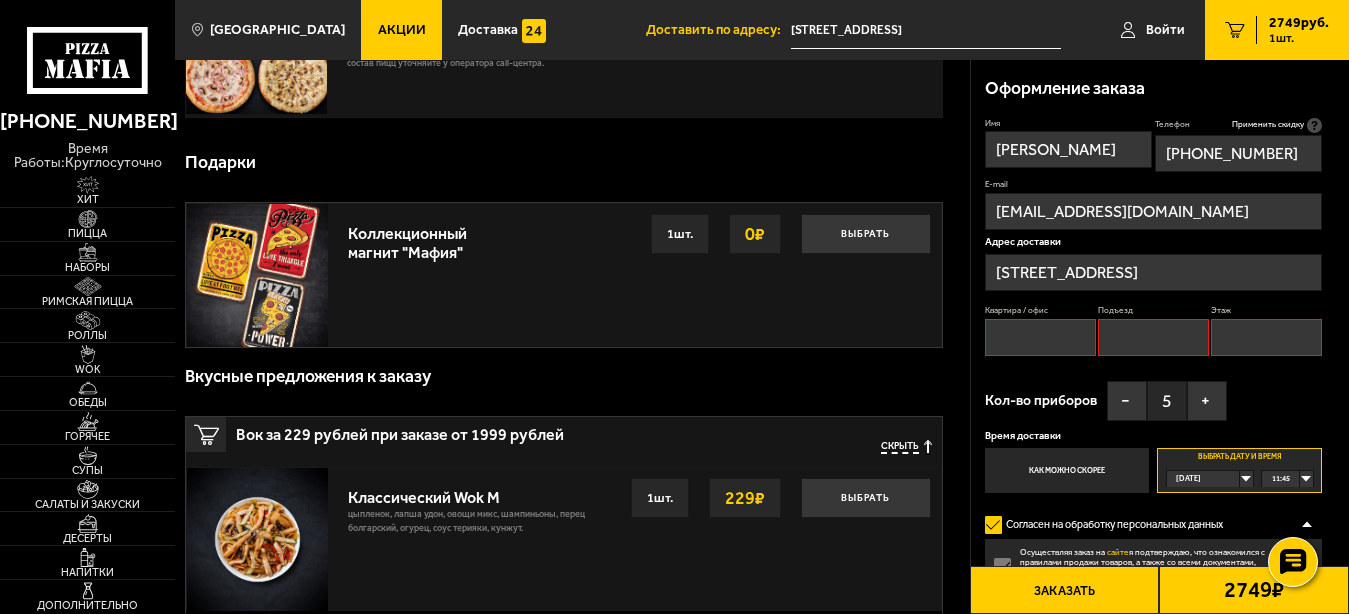 scroll, scrollTop: 170, scrollLeft: 0, axis: vertical 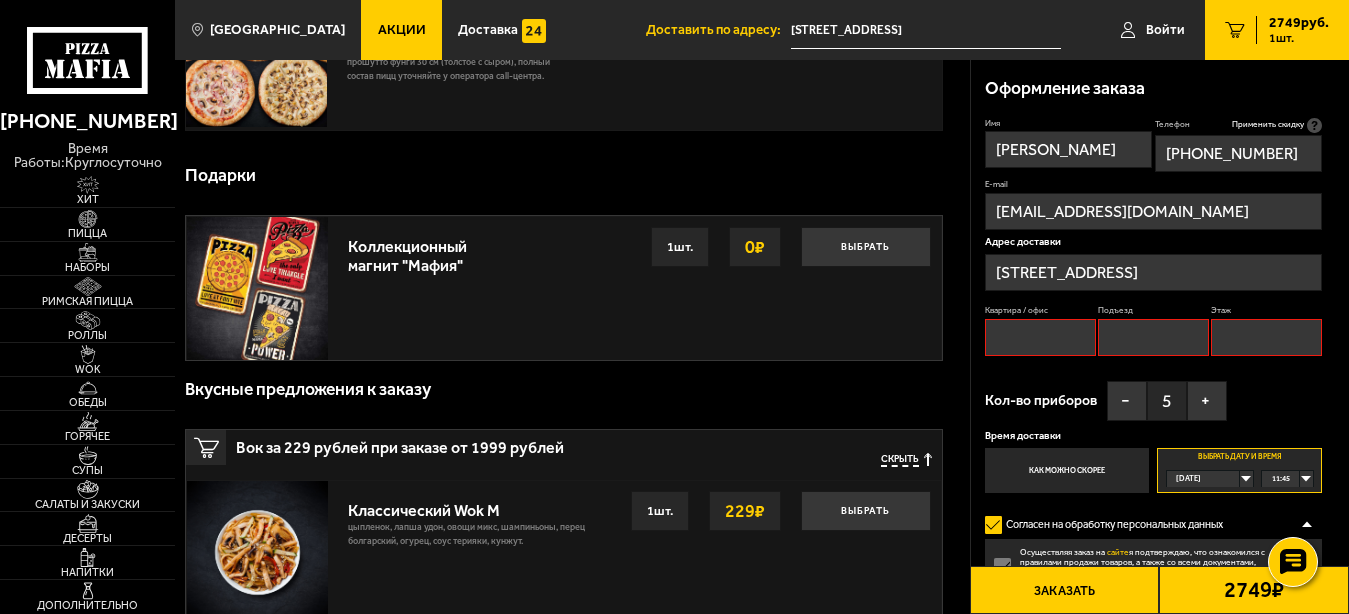 type 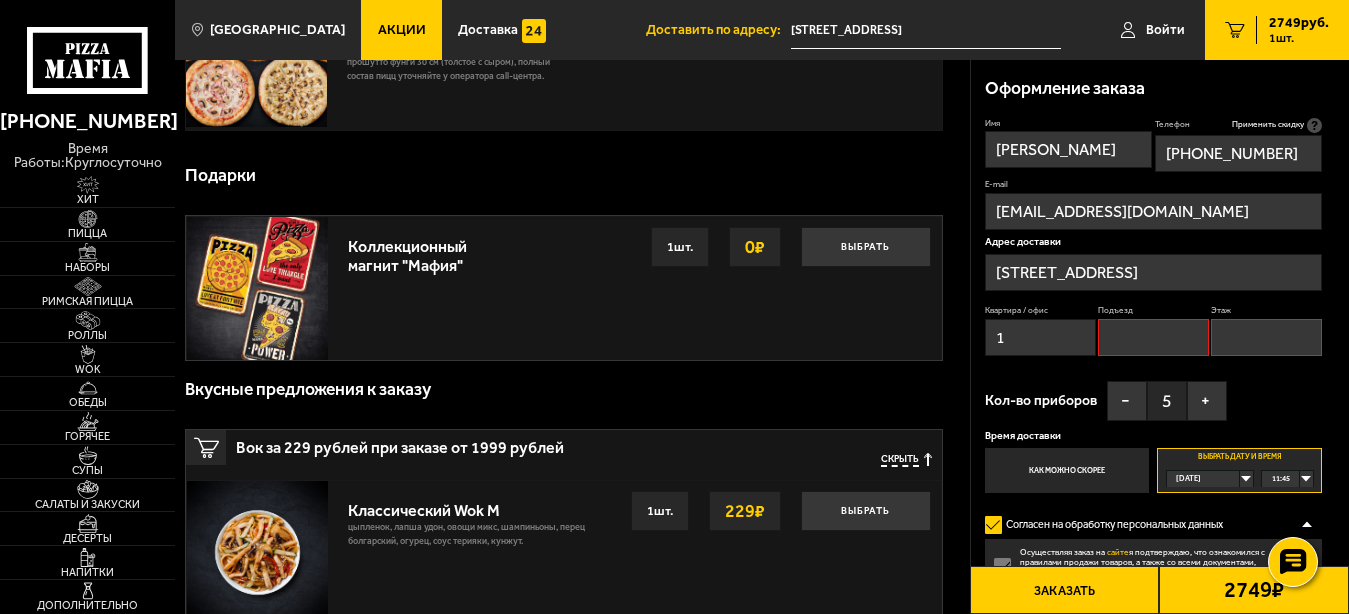 type on "1" 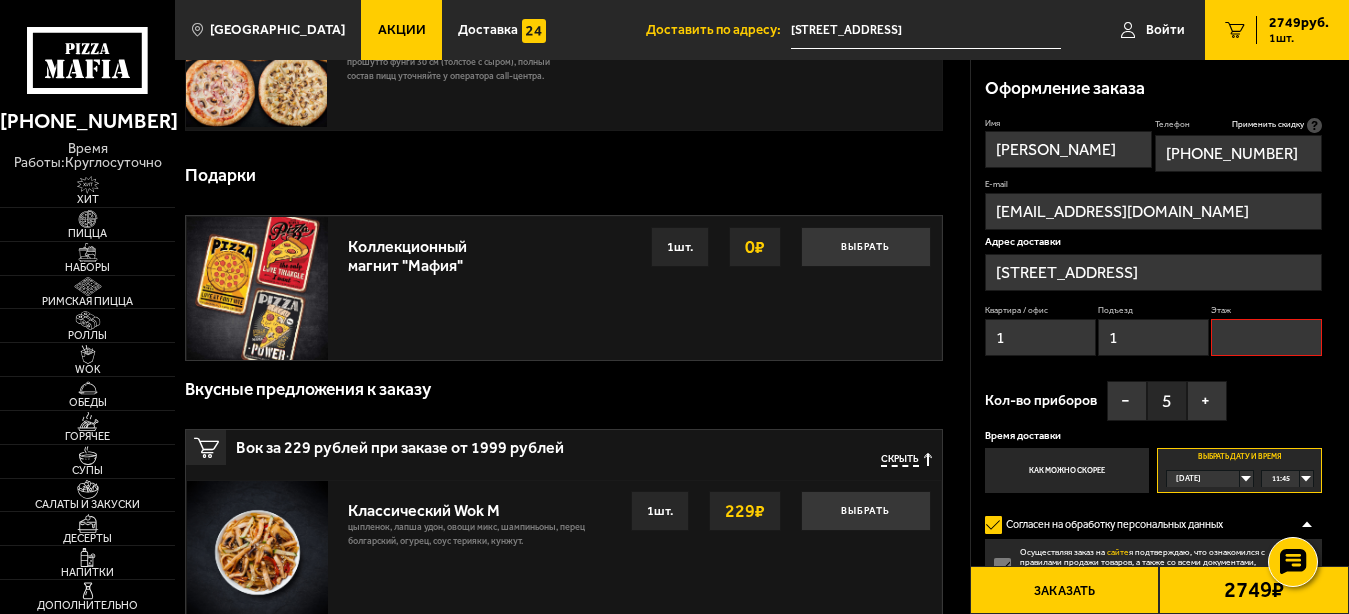 type on "1" 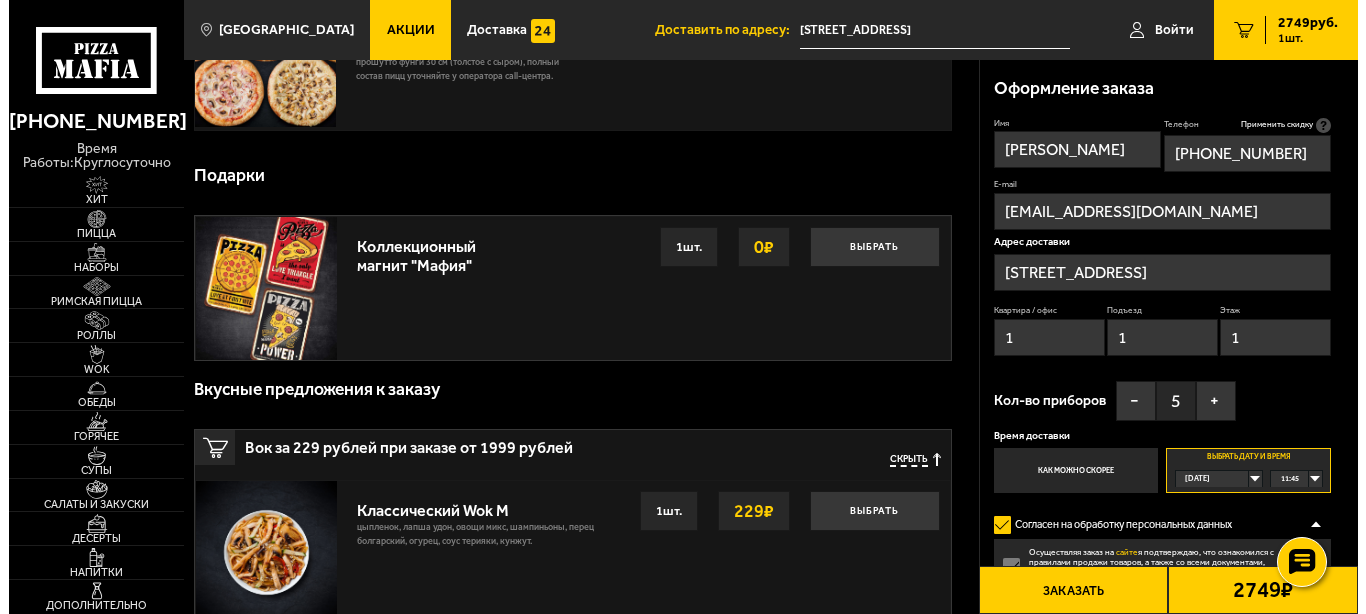 scroll, scrollTop: 374, scrollLeft: 0, axis: vertical 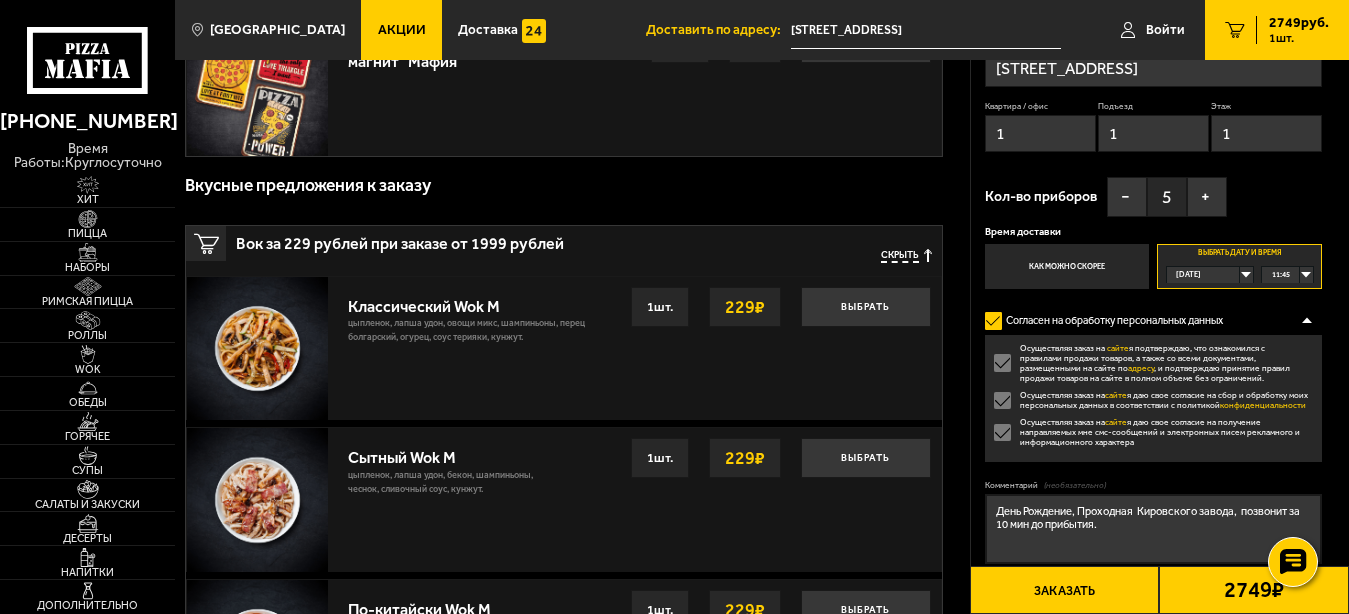type on "1" 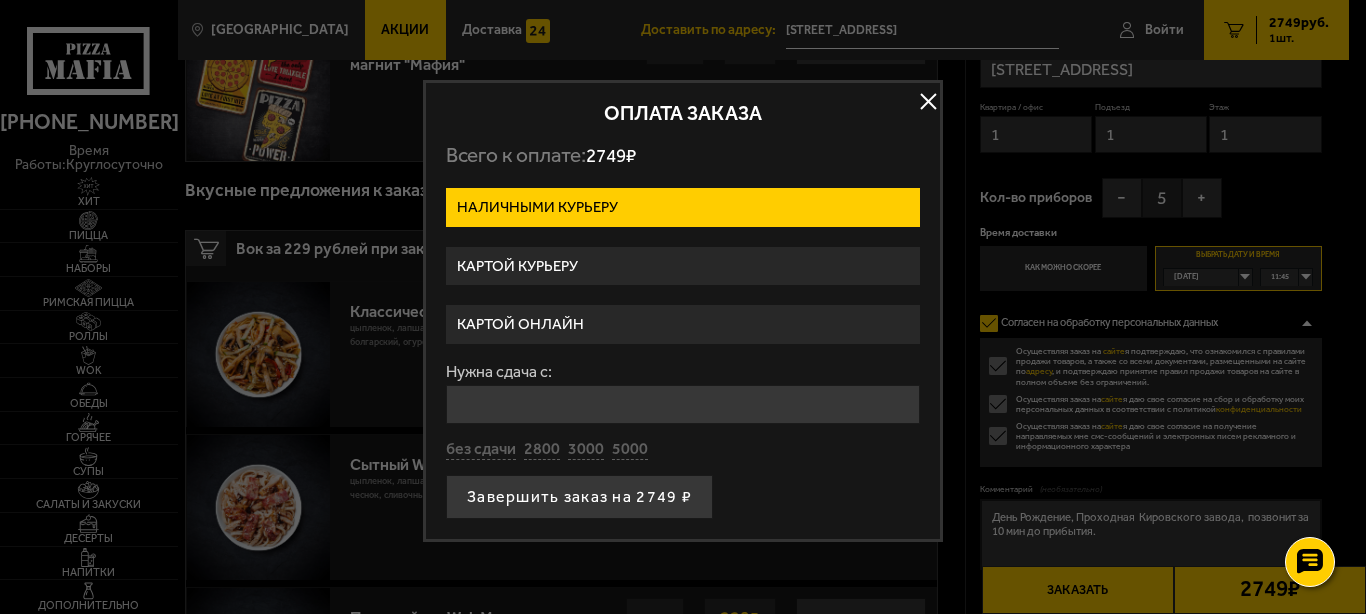 click on "Картой курьеру" at bounding box center [683, 266] 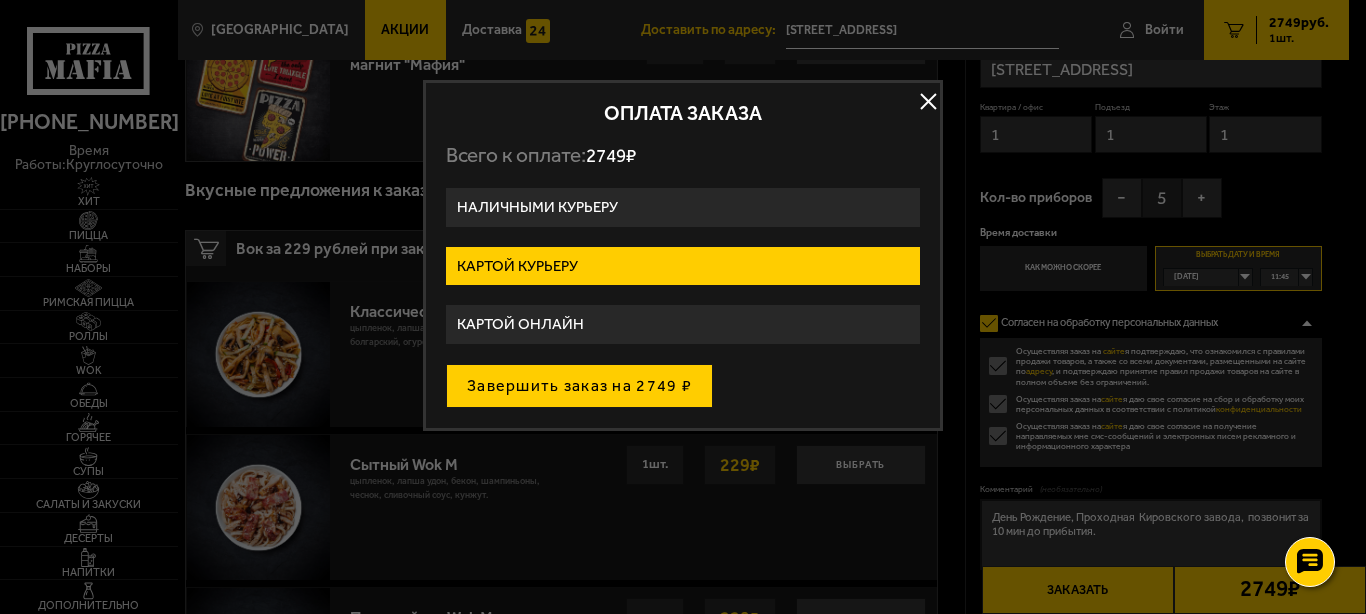 click on "Завершить заказ на 2749 ₽" at bounding box center (579, 386) 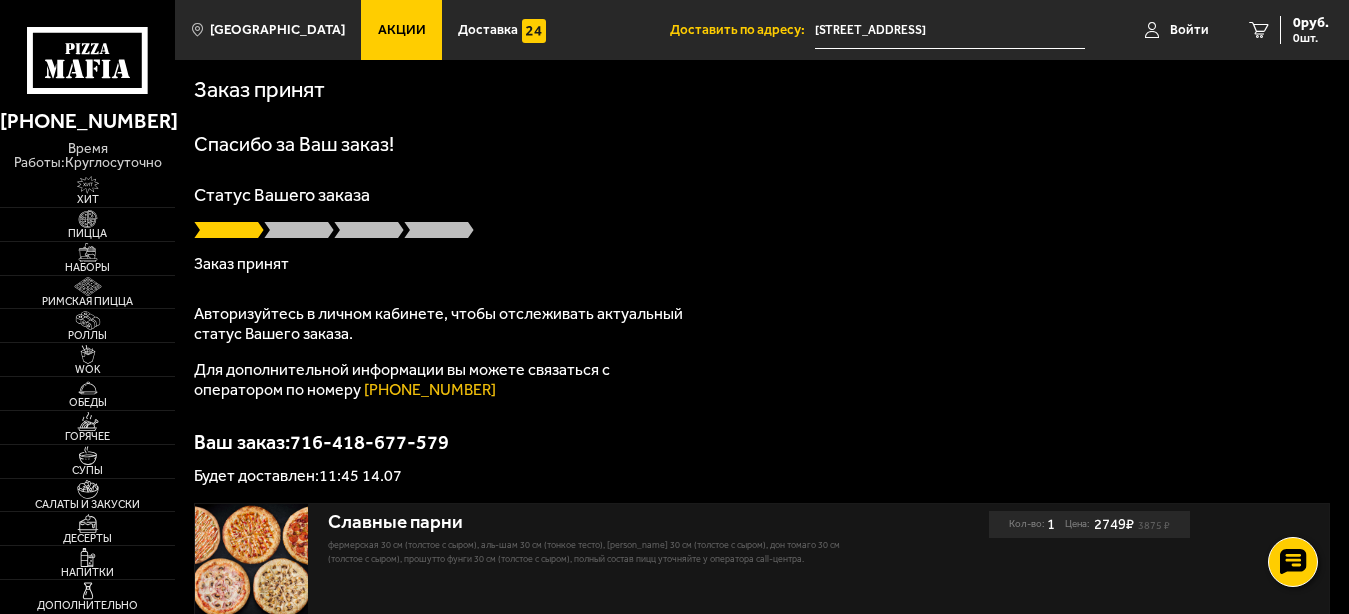 scroll, scrollTop: 212, scrollLeft: 0, axis: vertical 